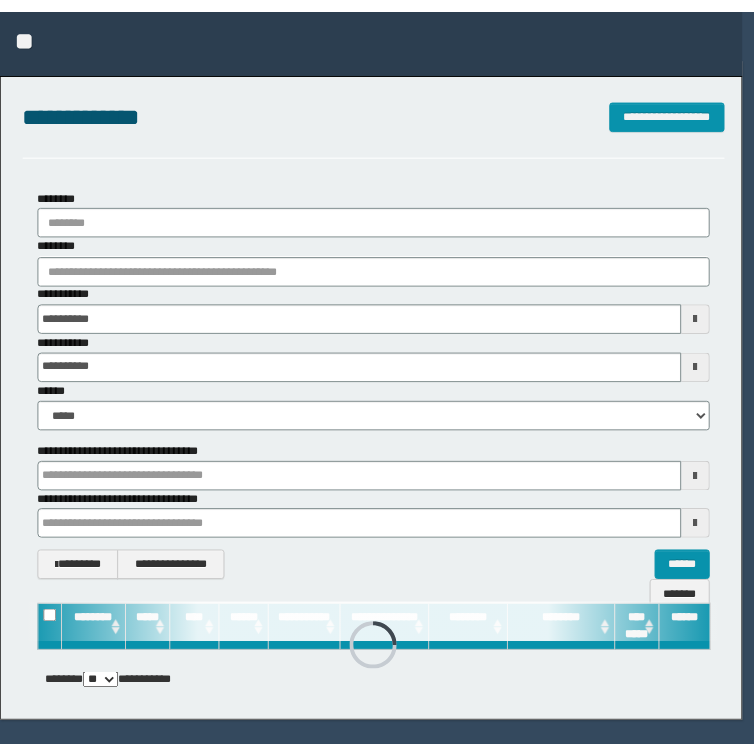 scroll, scrollTop: 0, scrollLeft: 0, axis: both 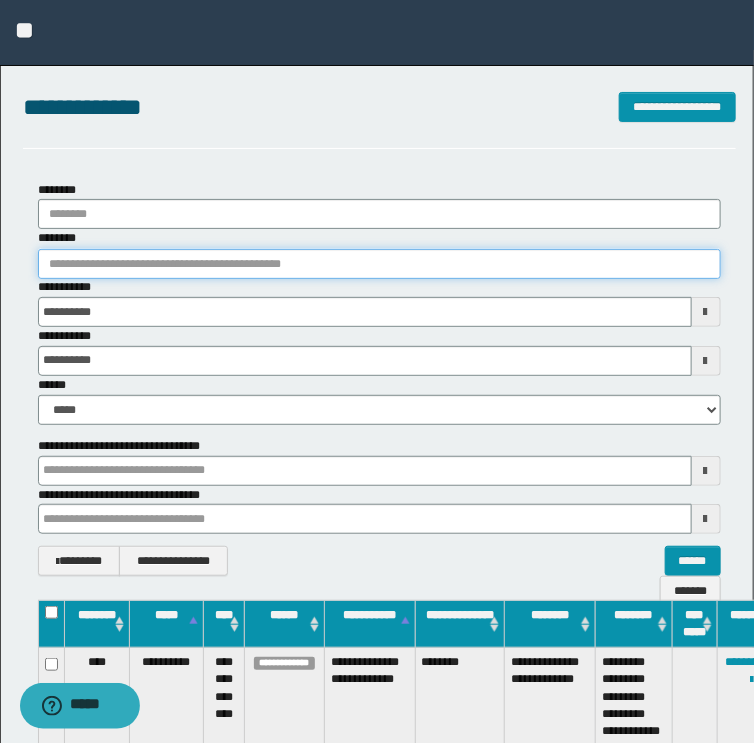 click on "********" at bounding box center (379, 264) 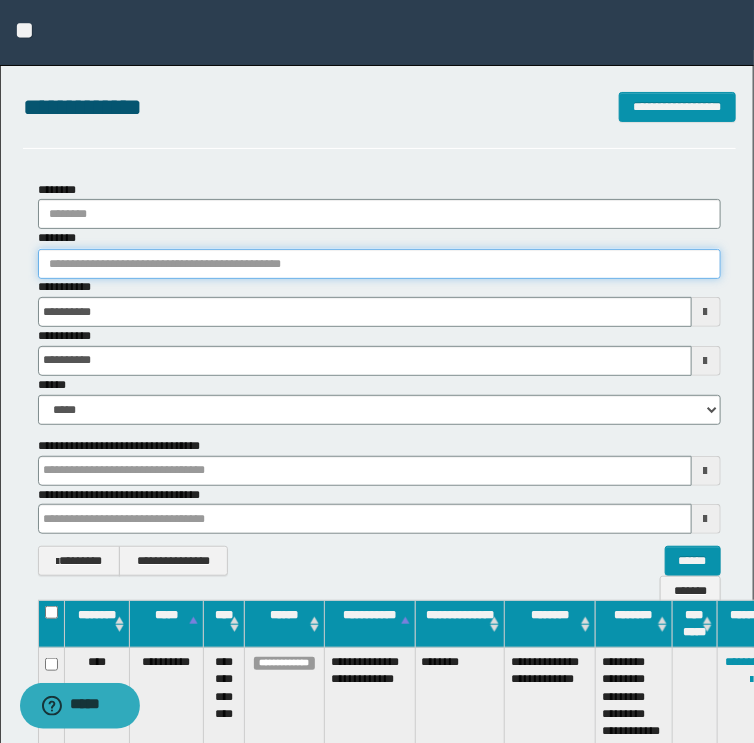 paste on "********" 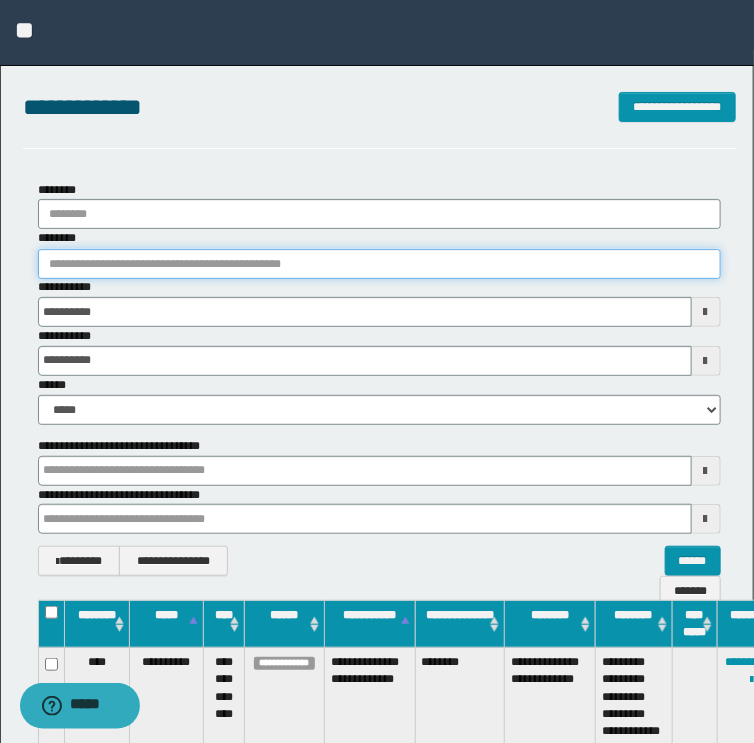 type on "********" 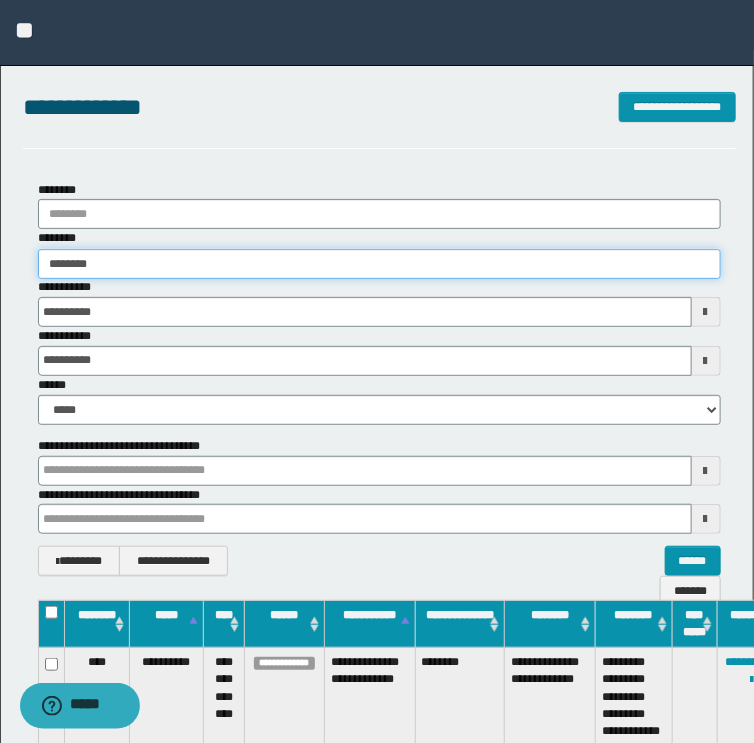 type on "********" 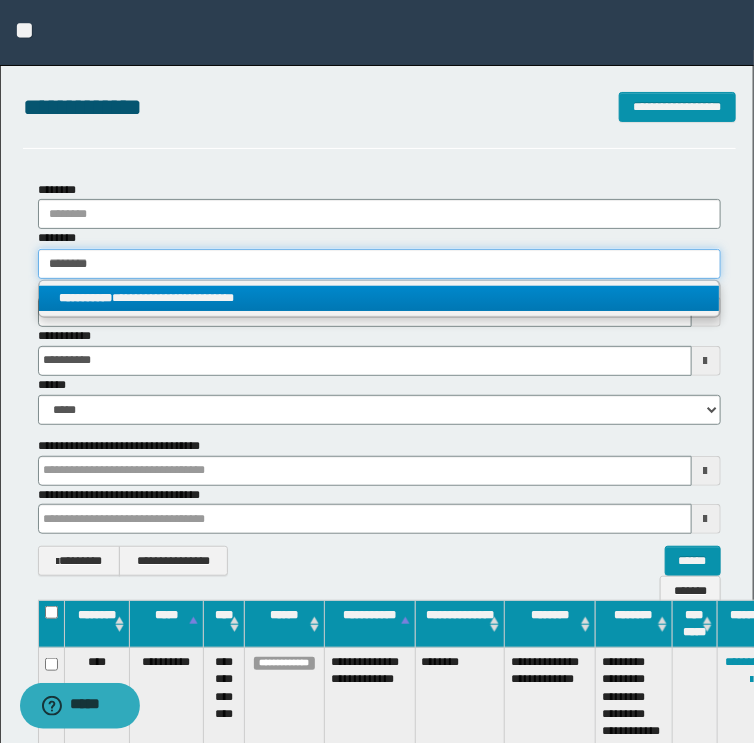 type on "********" 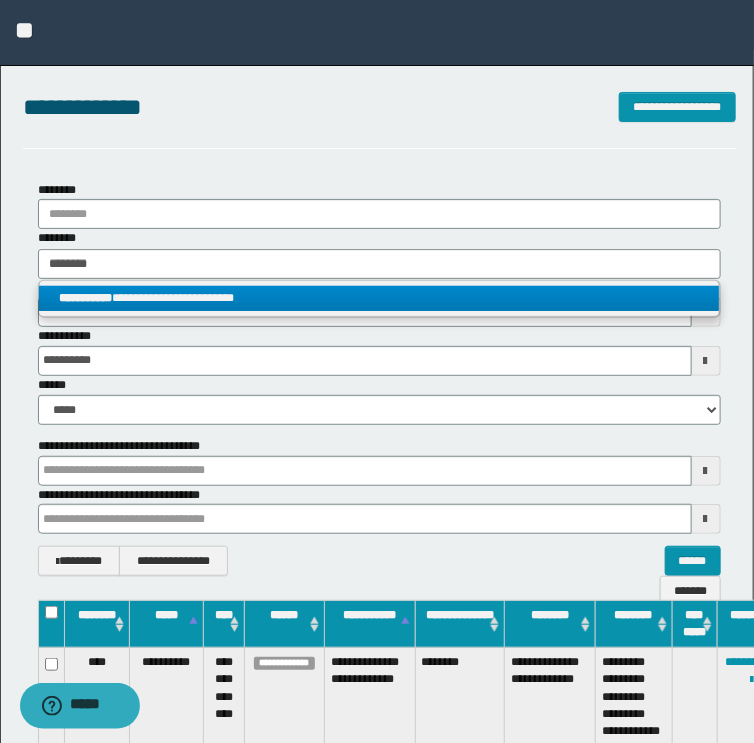 click on "**********" at bounding box center [379, 298] 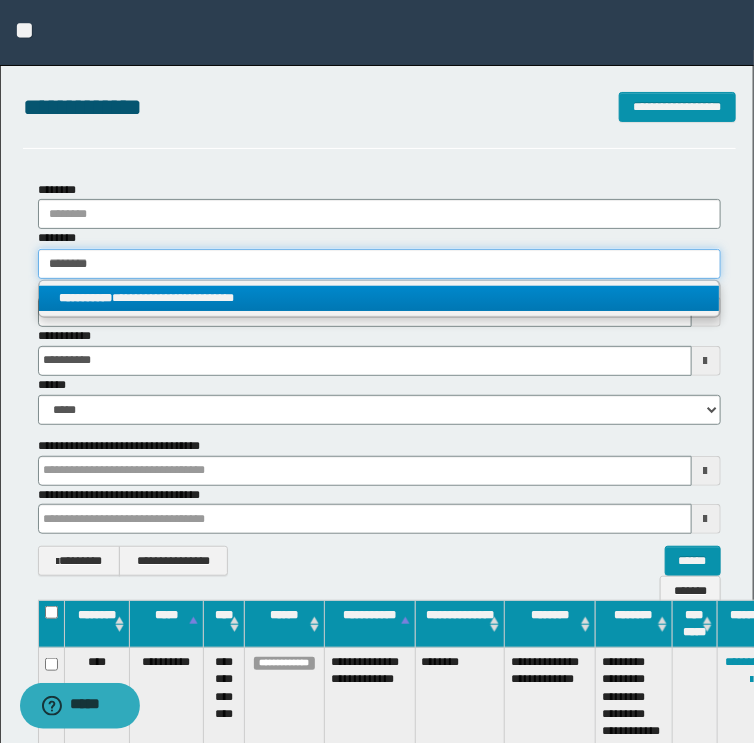 type 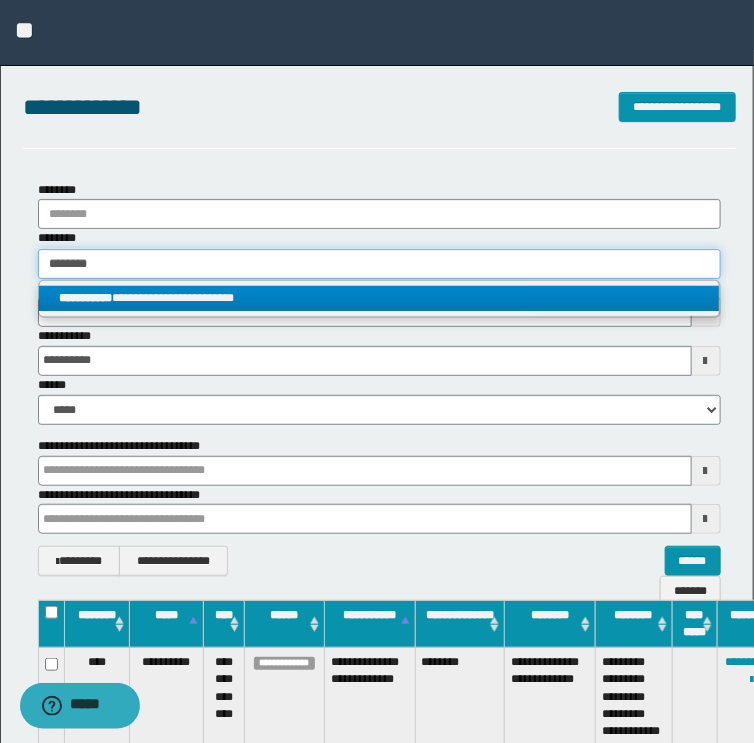 type on "**********" 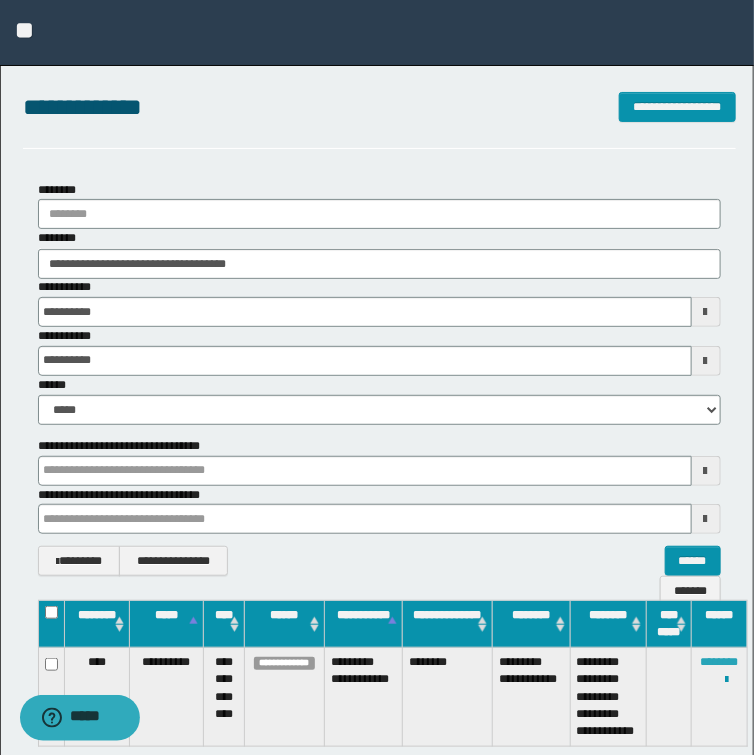 click on "********" at bounding box center (720, 662) 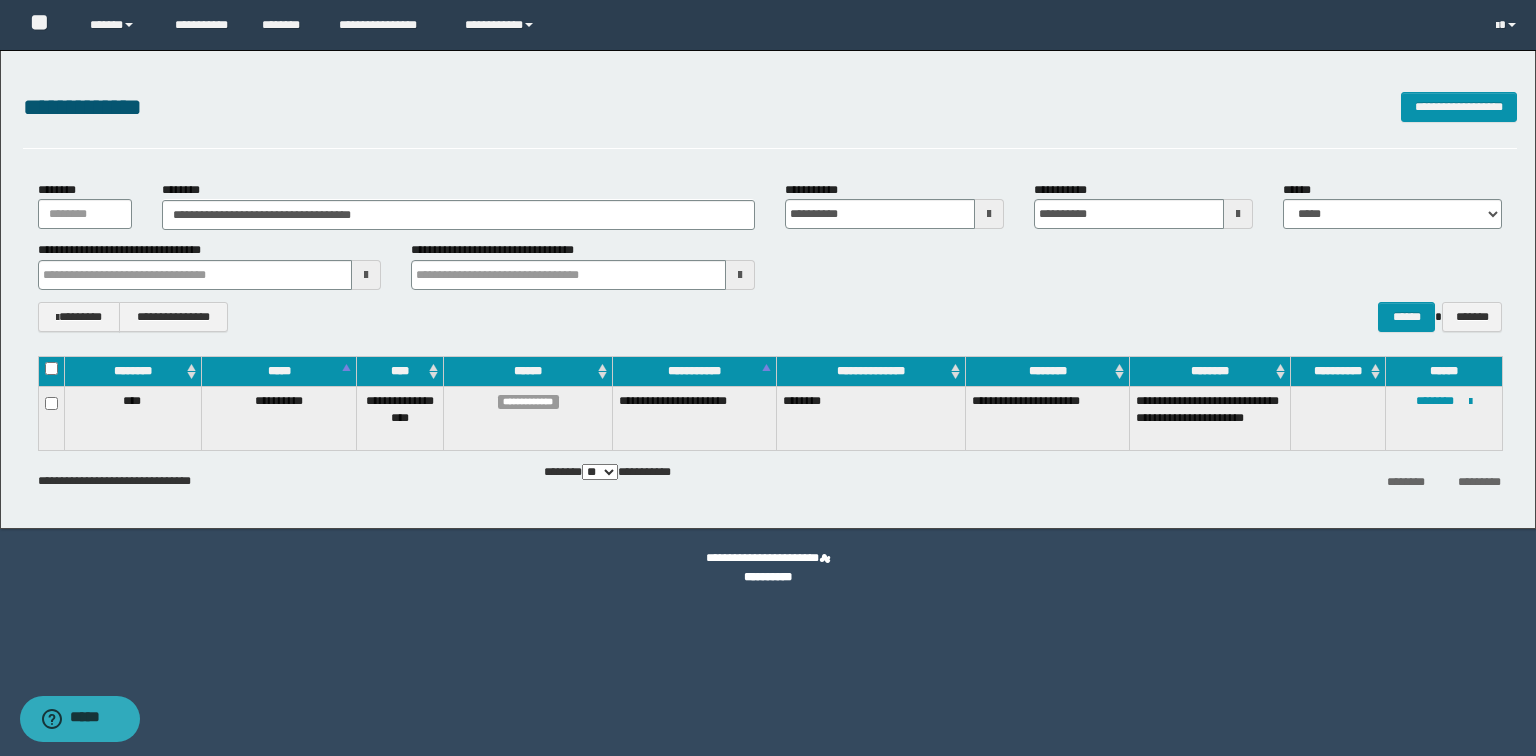 click on "**********" at bounding box center (770, 108) 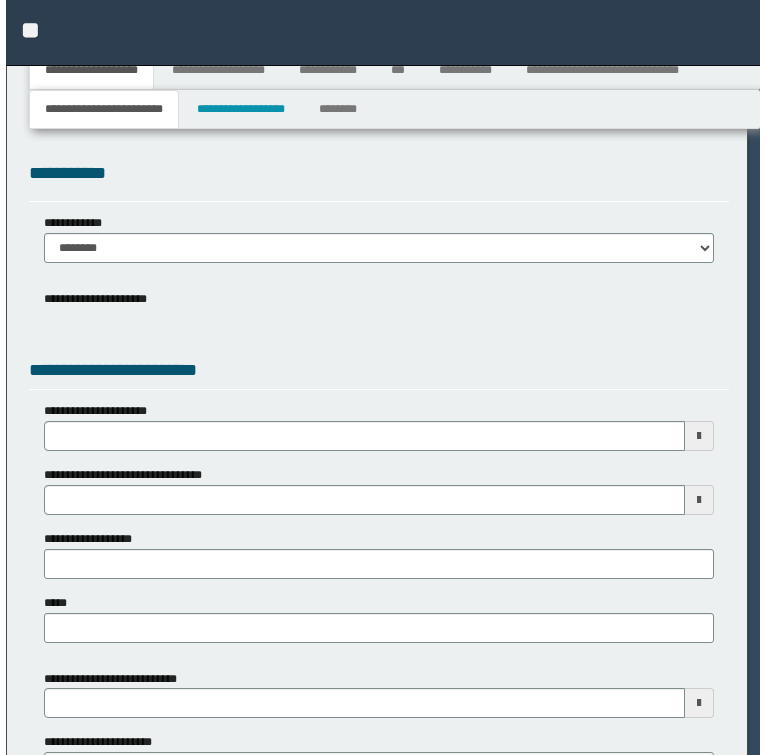 scroll, scrollTop: 0, scrollLeft: 0, axis: both 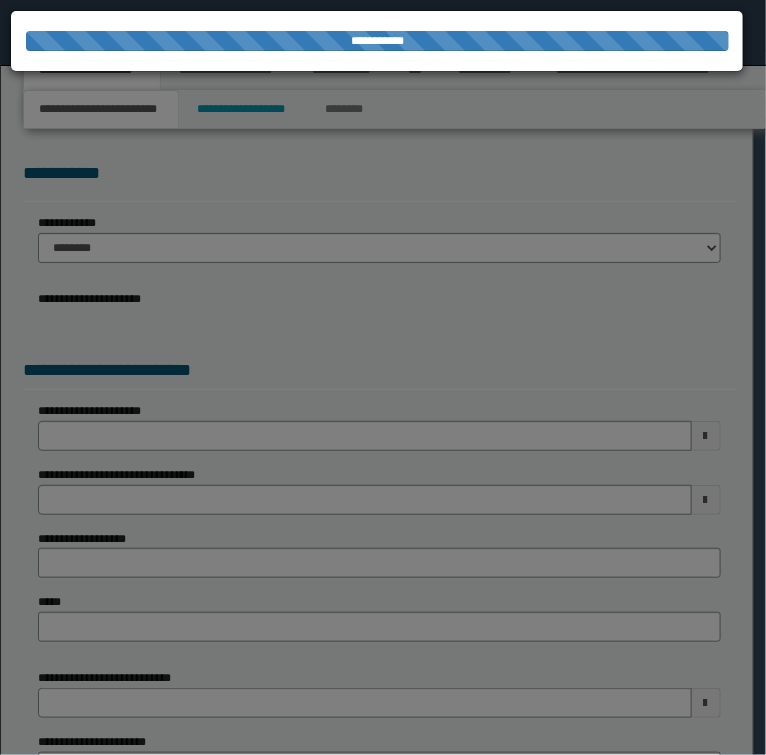 select on "*" 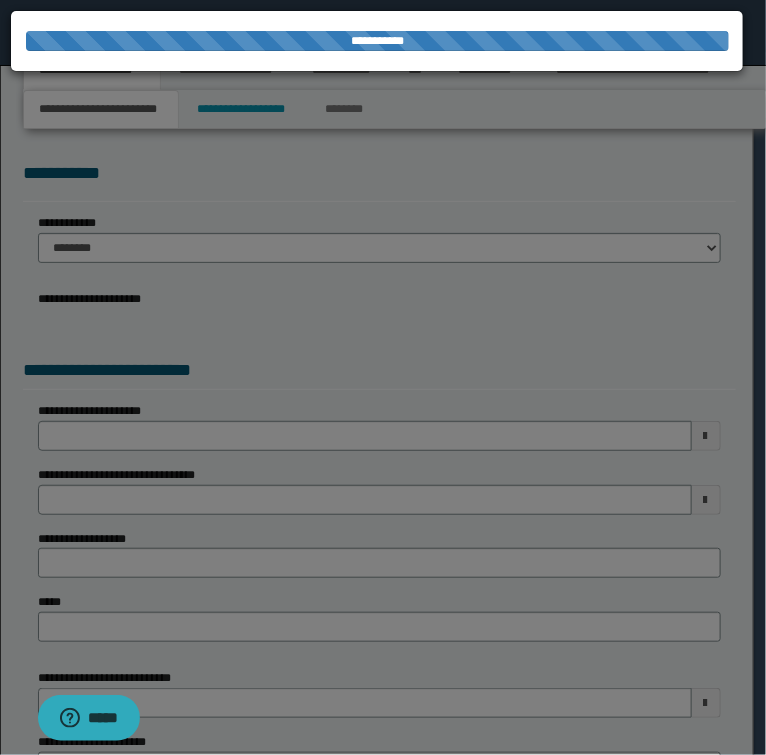 scroll, scrollTop: 0, scrollLeft: 0, axis: both 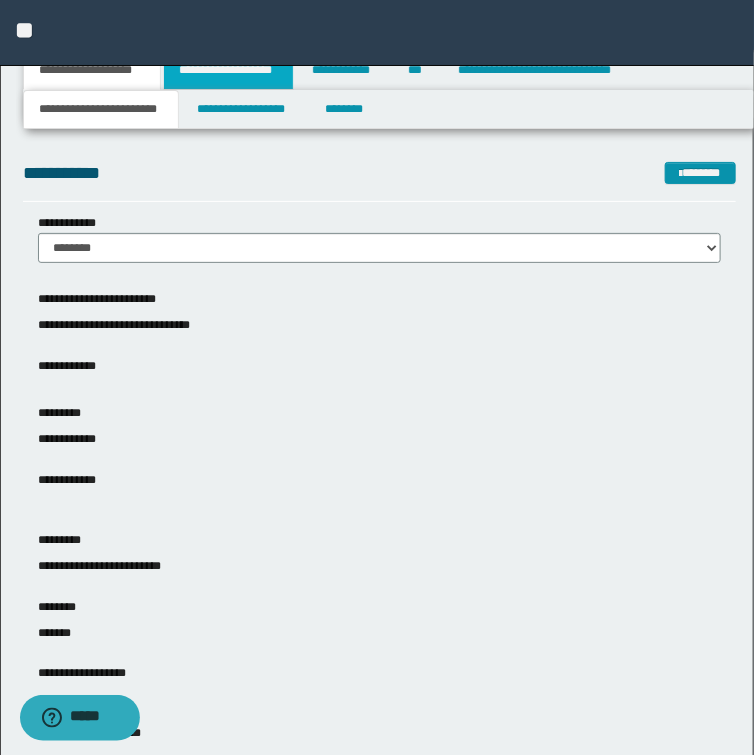 click on "**********" at bounding box center [228, 70] 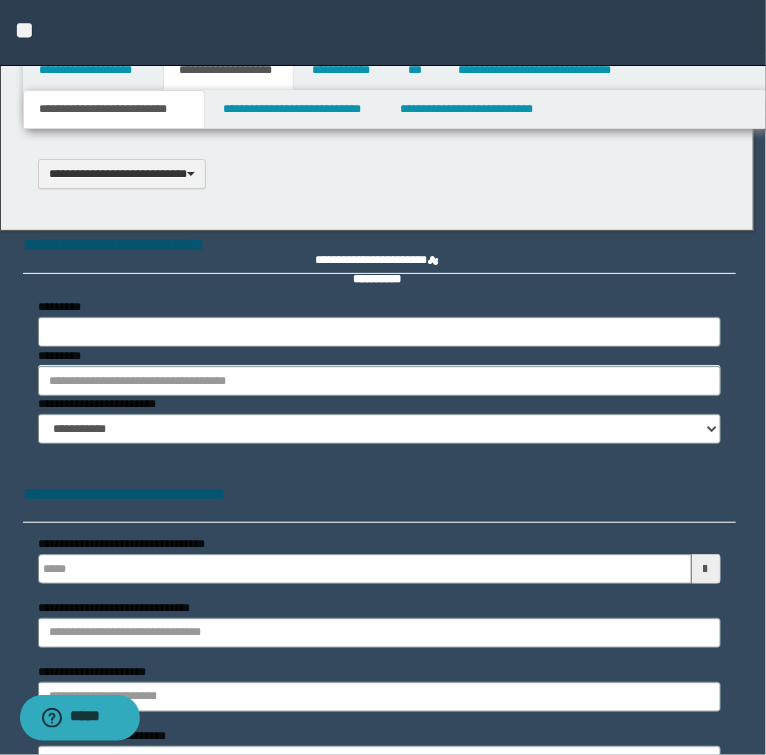 scroll, scrollTop: 0, scrollLeft: 0, axis: both 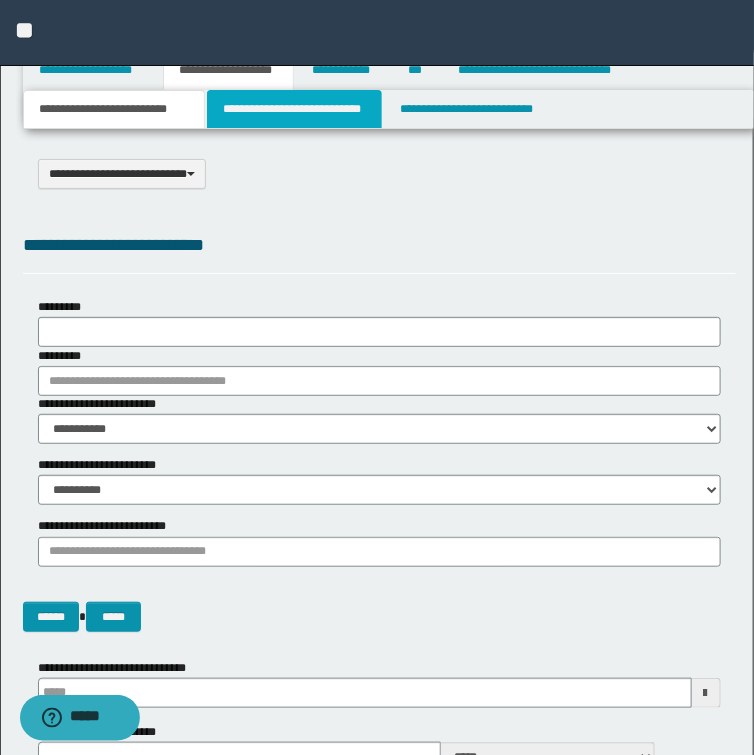 click on "**********" at bounding box center [294, 109] 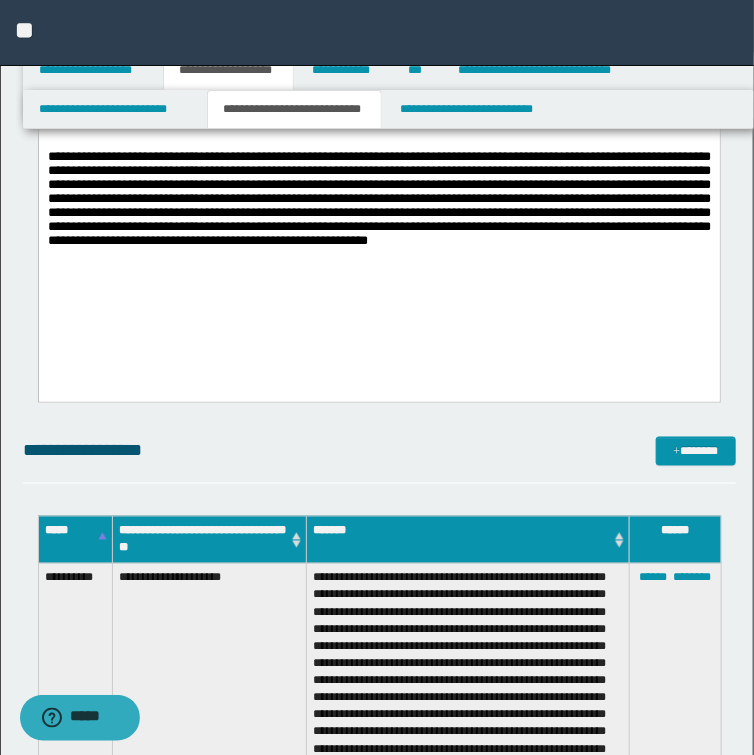 scroll, scrollTop: 560, scrollLeft: 0, axis: vertical 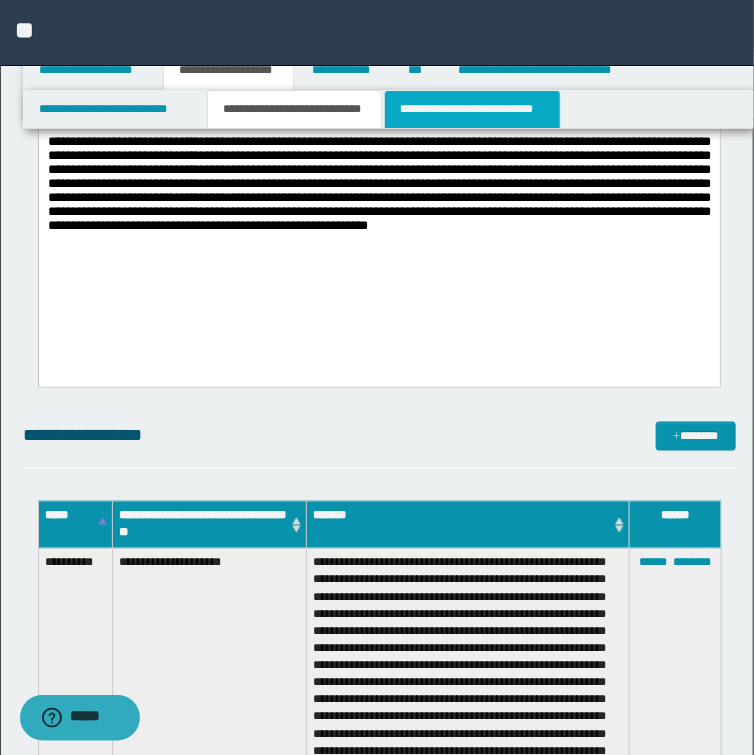 click on "**********" at bounding box center [472, 109] 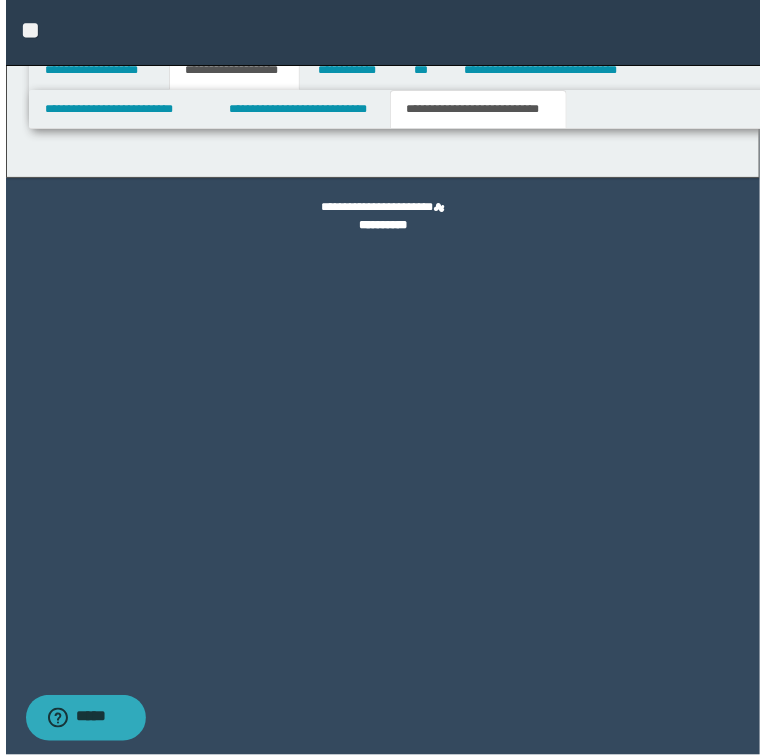 scroll, scrollTop: 0, scrollLeft: 0, axis: both 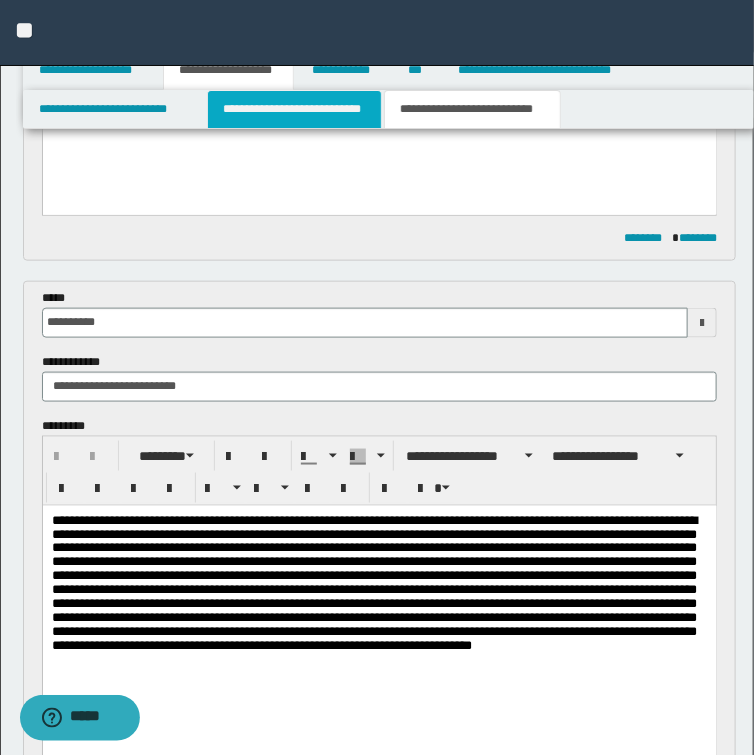 click on "**********" at bounding box center (294, 109) 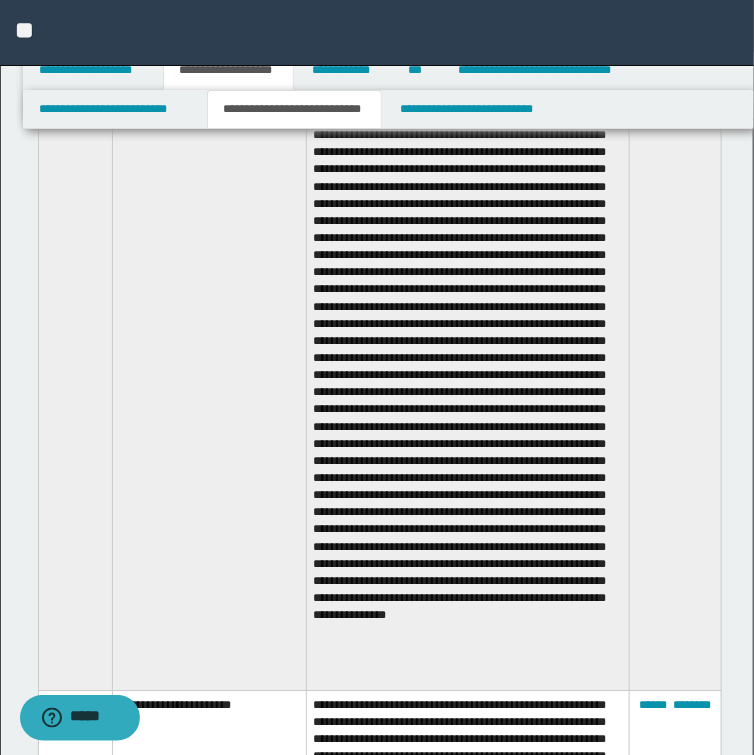 scroll, scrollTop: 1120, scrollLeft: 0, axis: vertical 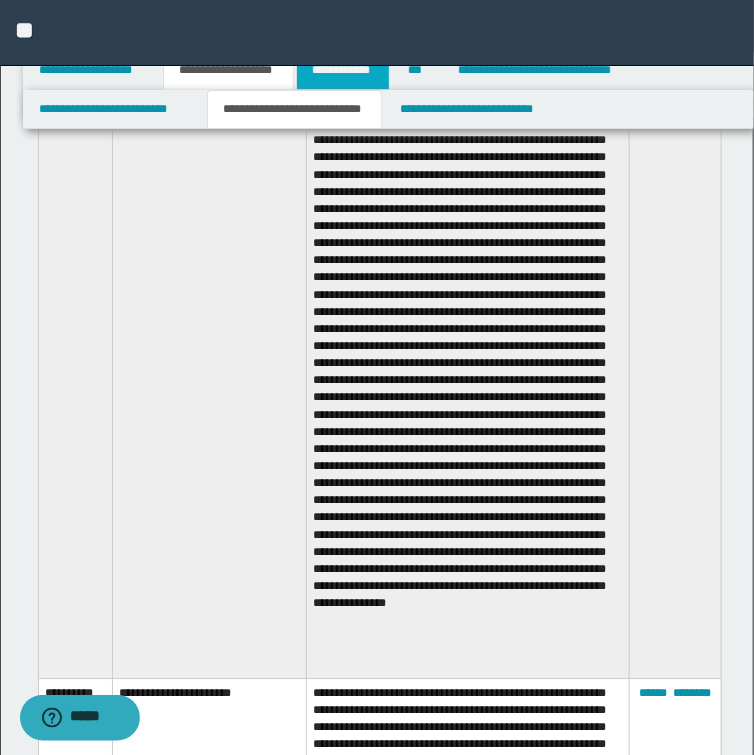 click on "**********" at bounding box center (343, 70) 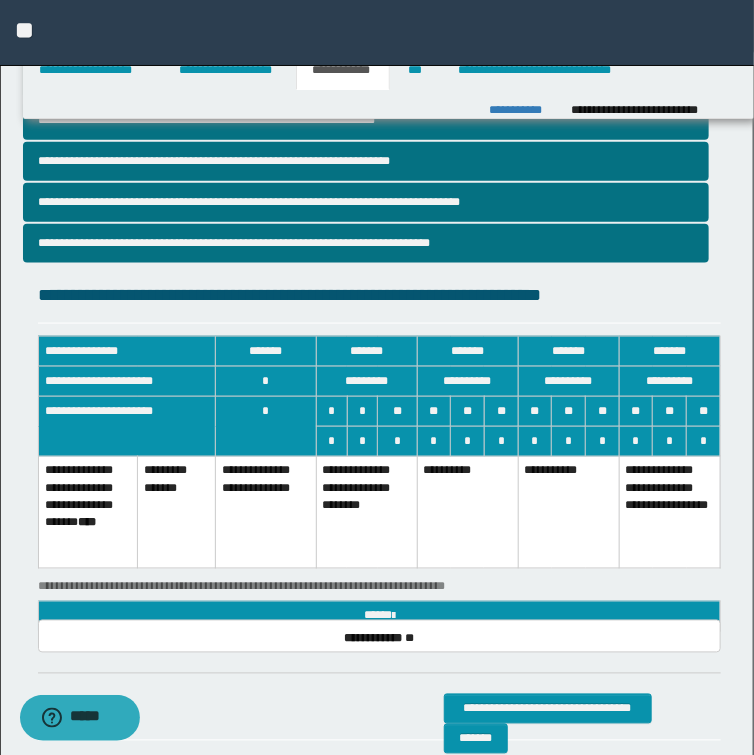 scroll, scrollTop: 251, scrollLeft: 0, axis: vertical 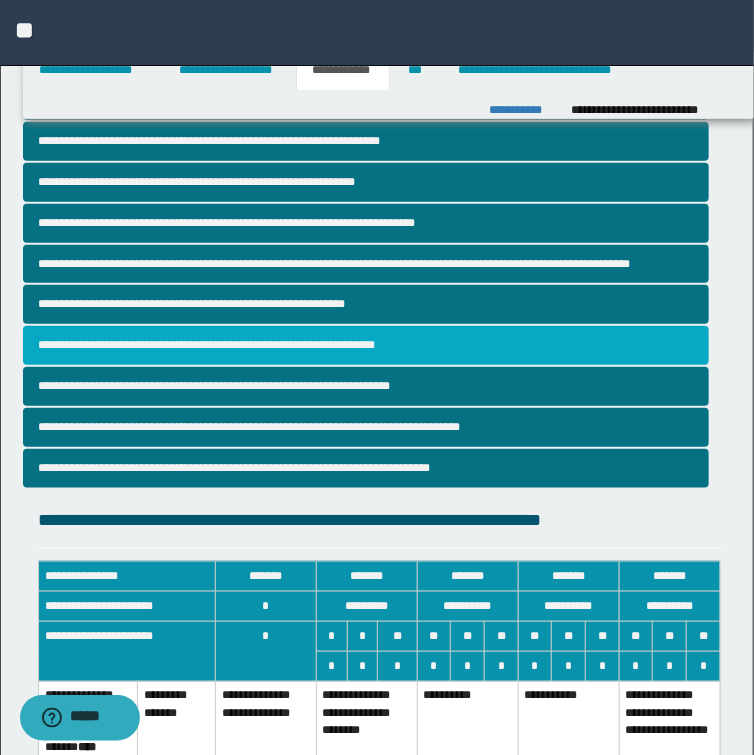 click on "**********" at bounding box center (366, 345) 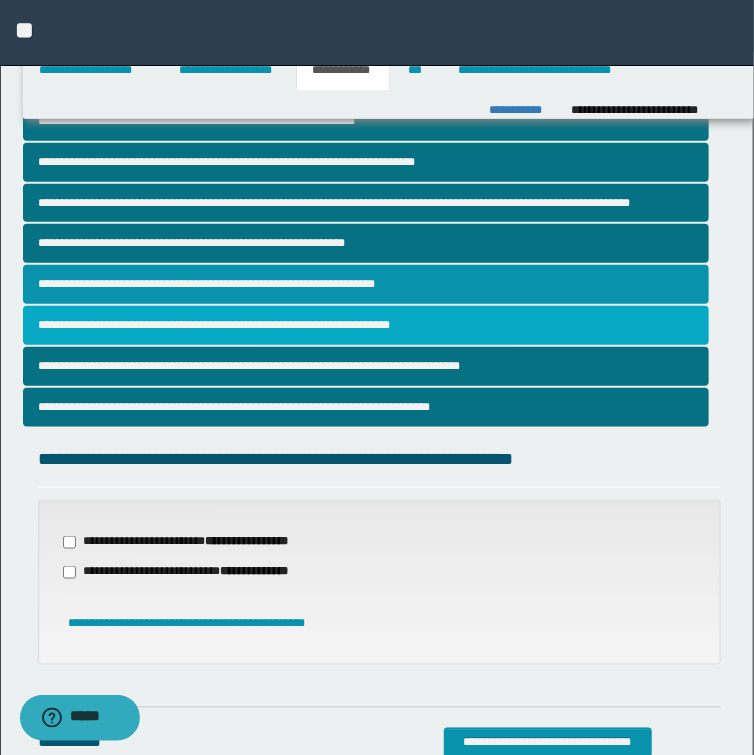 scroll, scrollTop: 400, scrollLeft: 0, axis: vertical 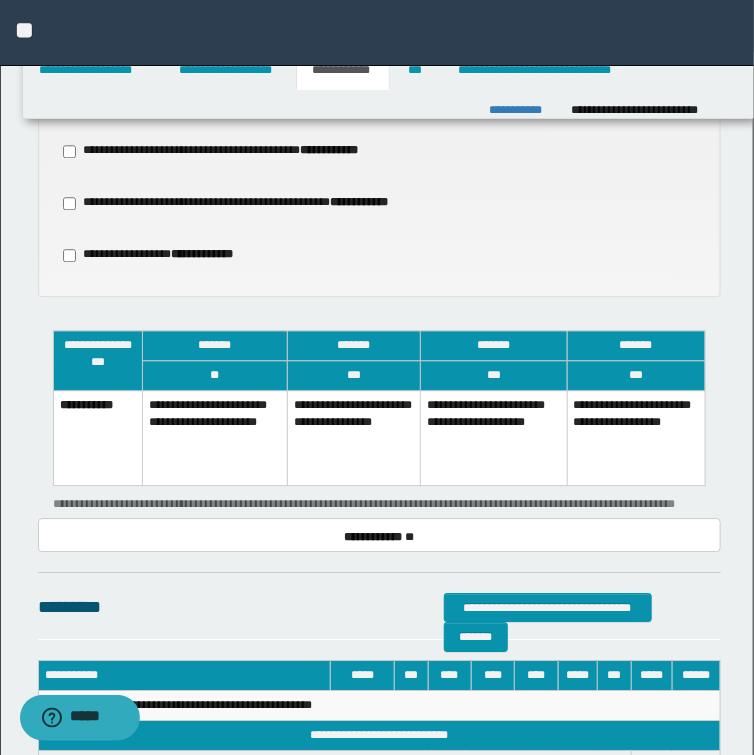 click on "**********" at bounding box center (636, 438) 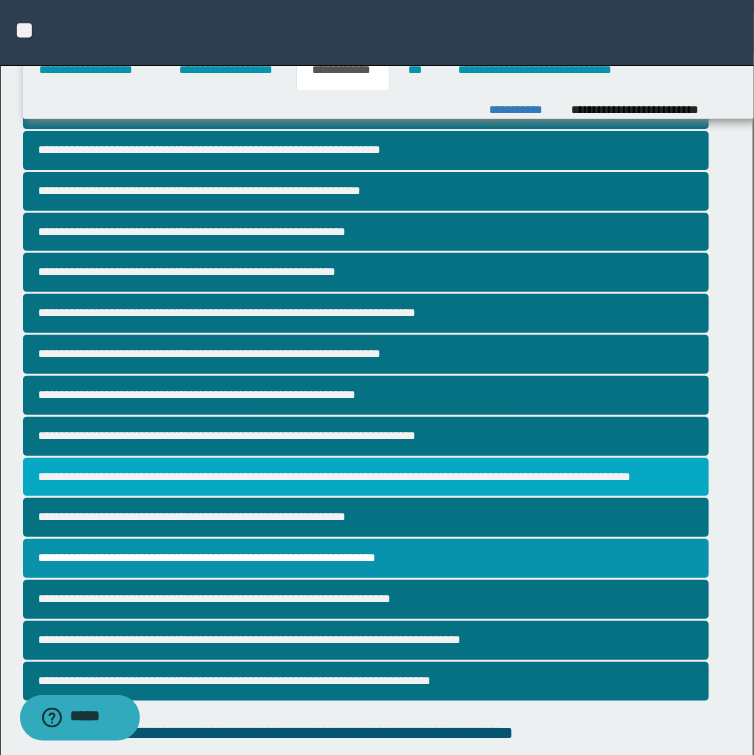 scroll, scrollTop: 0, scrollLeft: 0, axis: both 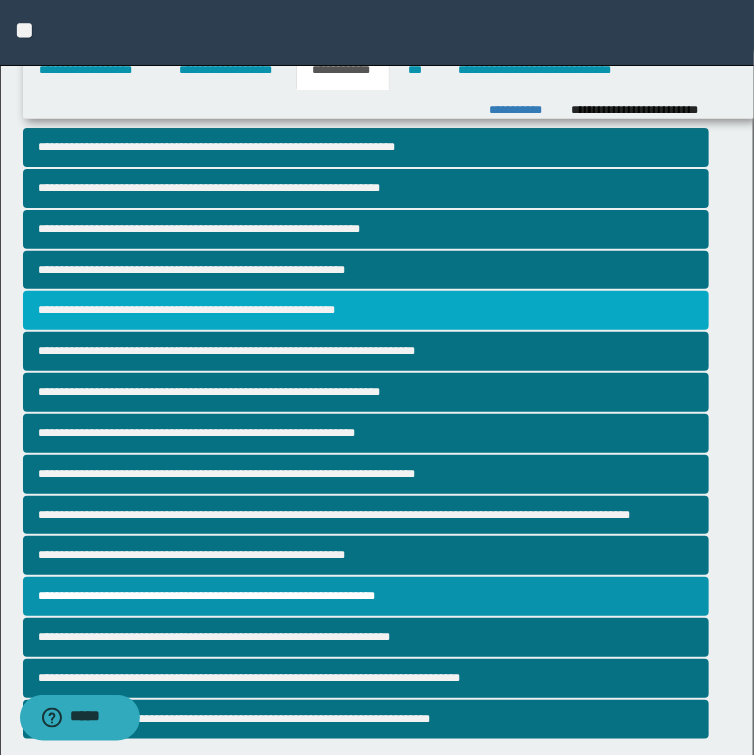 click on "**********" at bounding box center (366, 310) 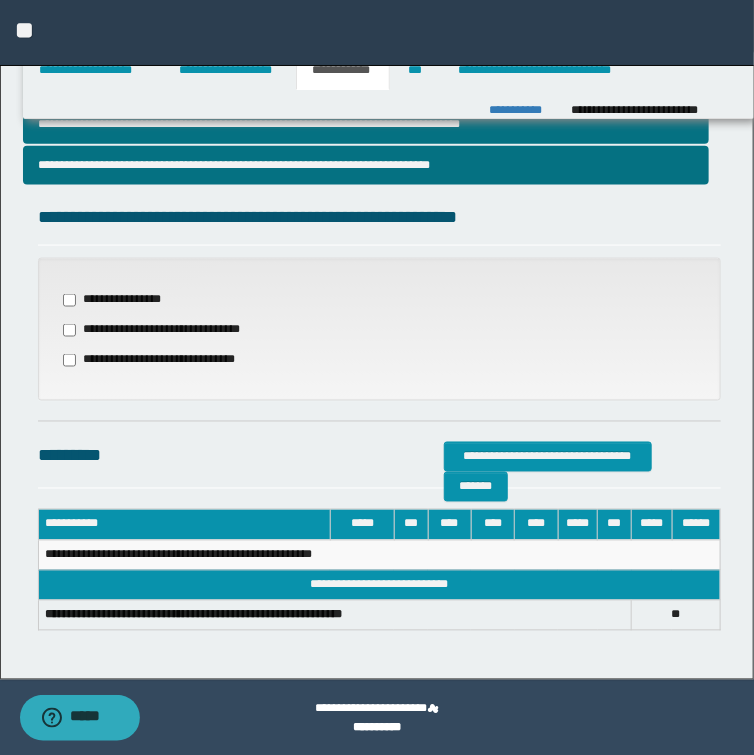 scroll, scrollTop: 556, scrollLeft: 0, axis: vertical 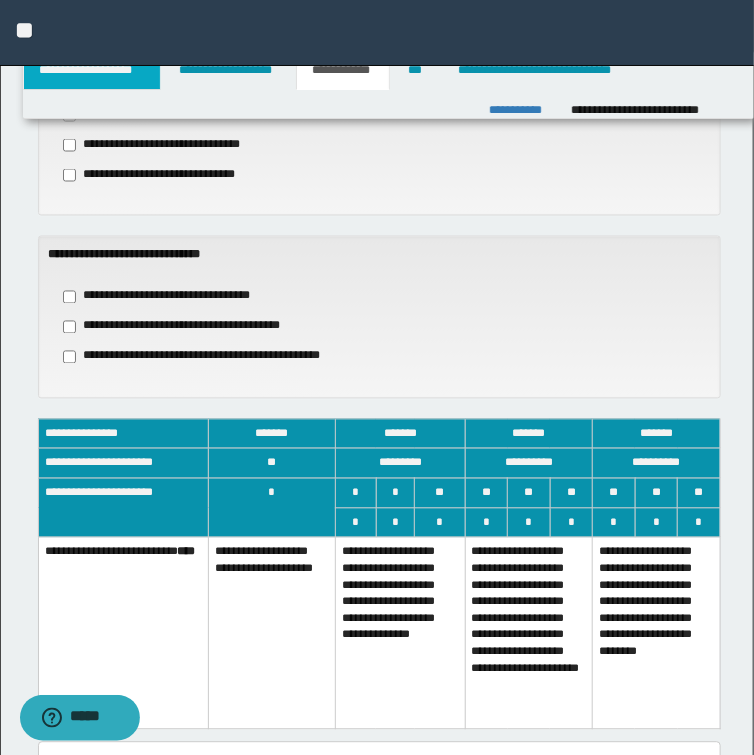 click on "**********" at bounding box center (92, 70) 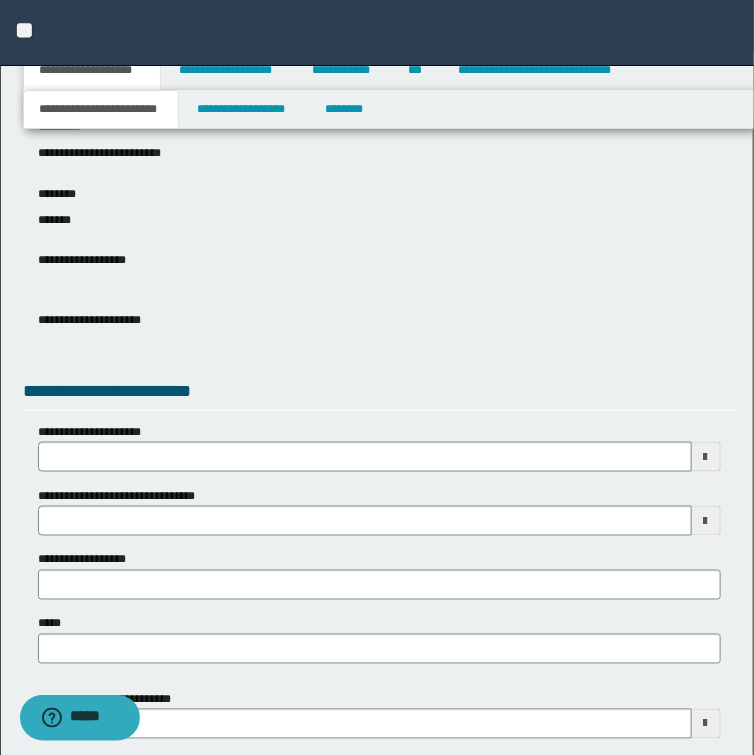 scroll, scrollTop: 370, scrollLeft: 0, axis: vertical 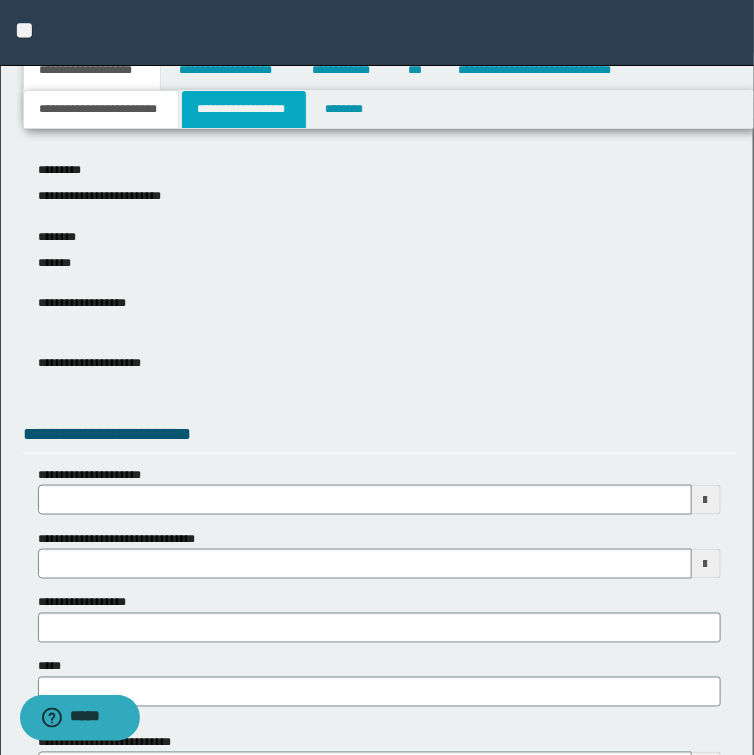 click on "**********" at bounding box center (244, 109) 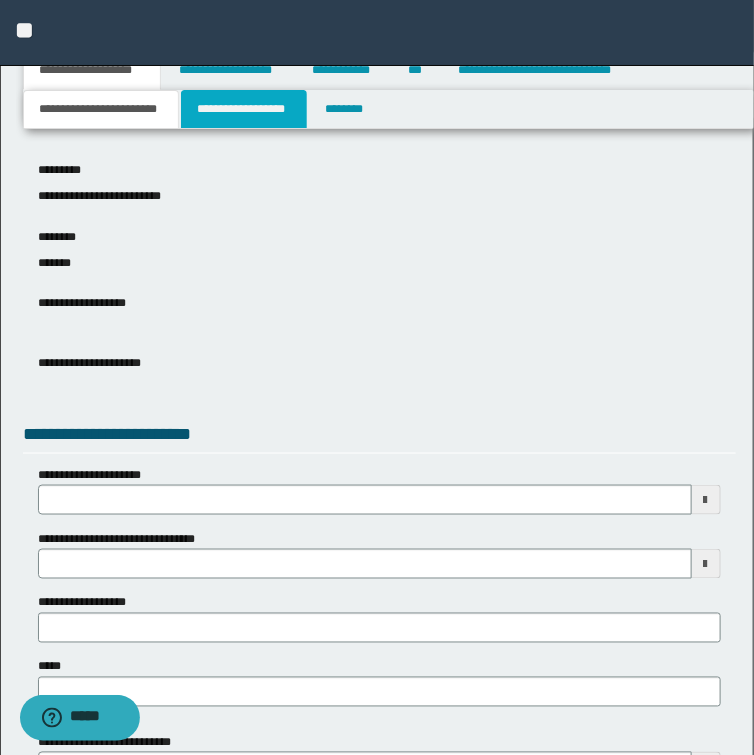 scroll, scrollTop: 0, scrollLeft: 0, axis: both 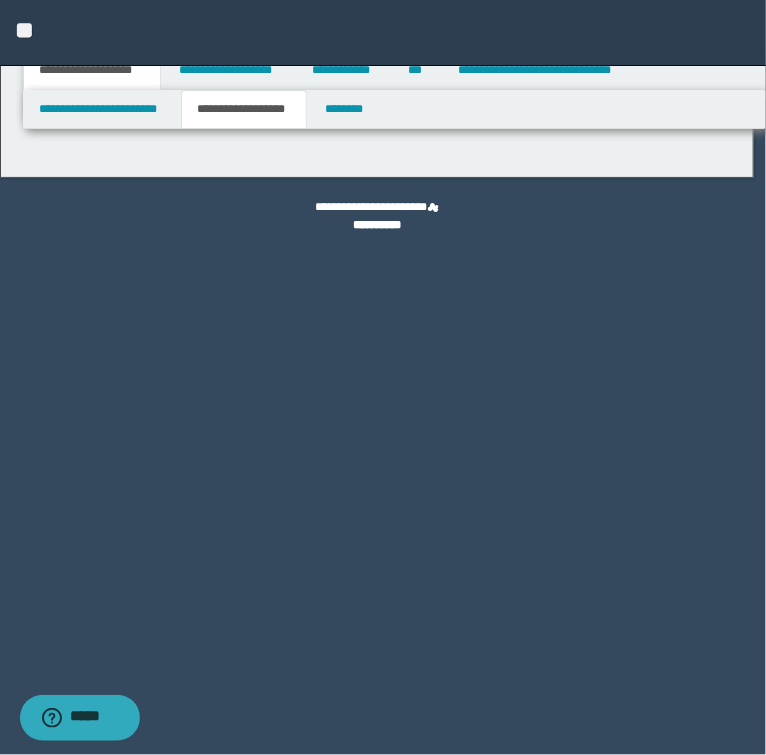 type on "********" 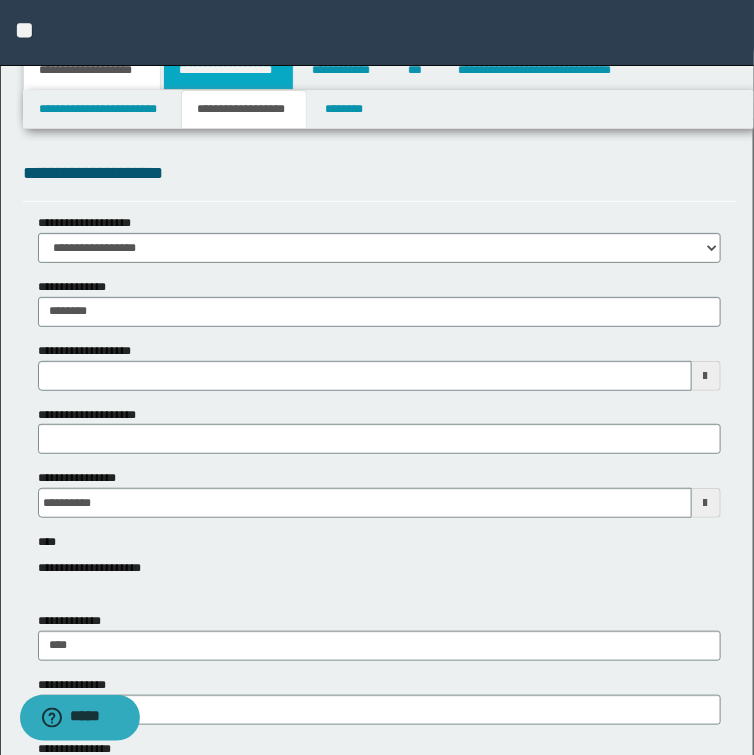 click on "**********" at bounding box center [228, 70] 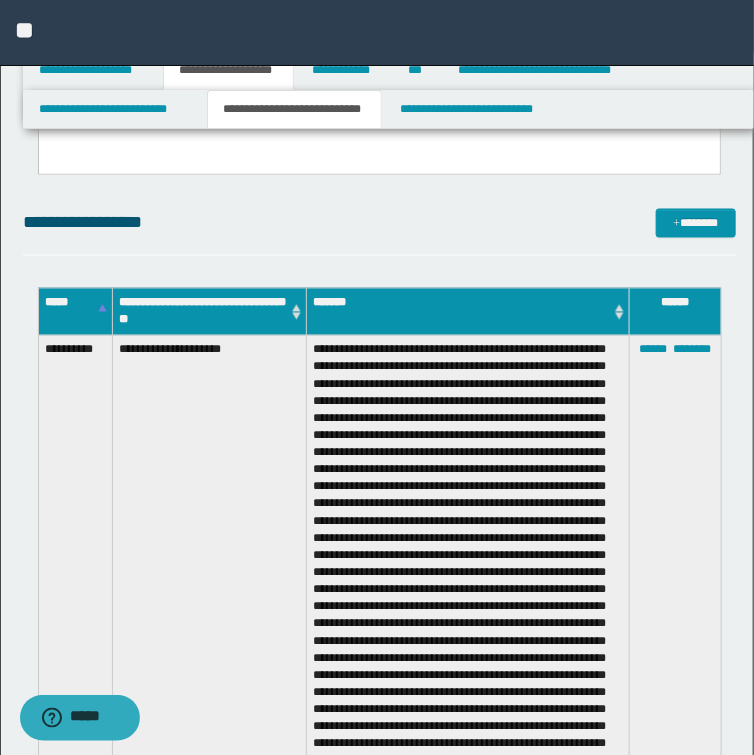 scroll, scrollTop: 640, scrollLeft: 0, axis: vertical 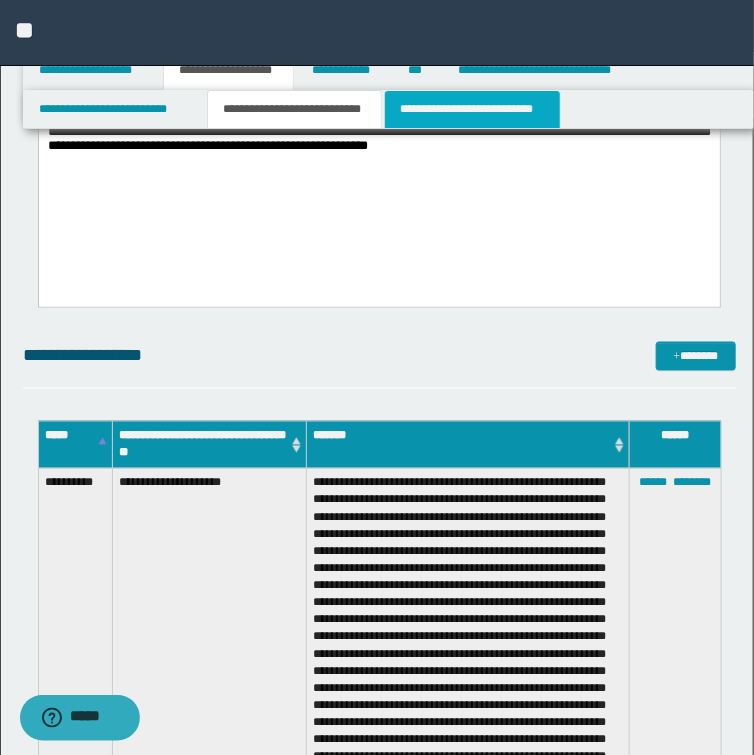 click on "**********" at bounding box center (472, 109) 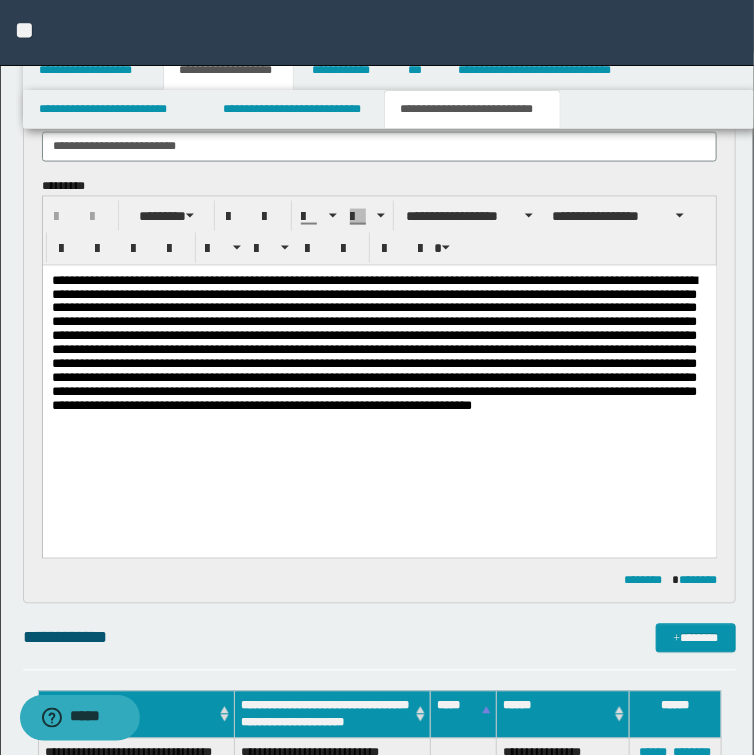 scroll, scrollTop: 1120, scrollLeft: 0, axis: vertical 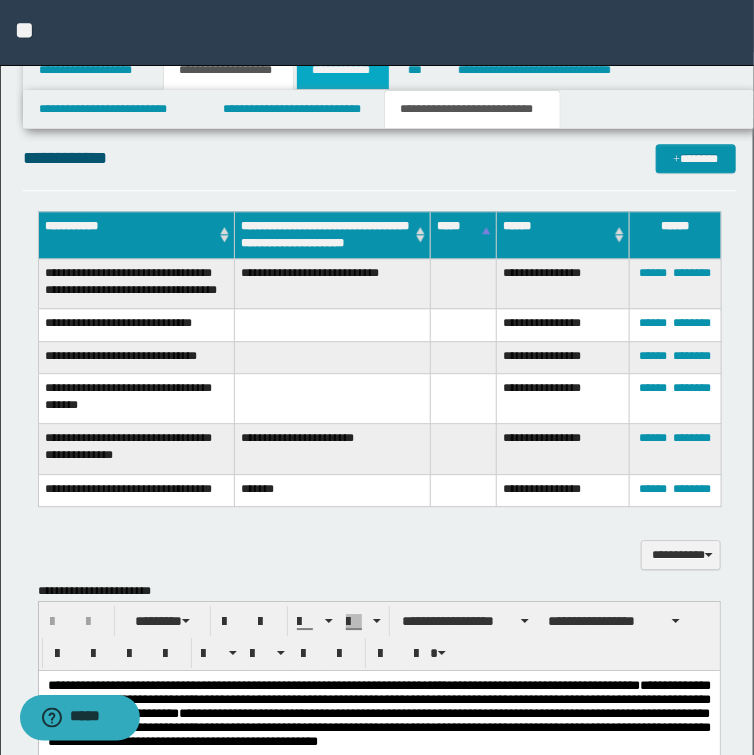 click on "**********" at bounding box center (343, 70) 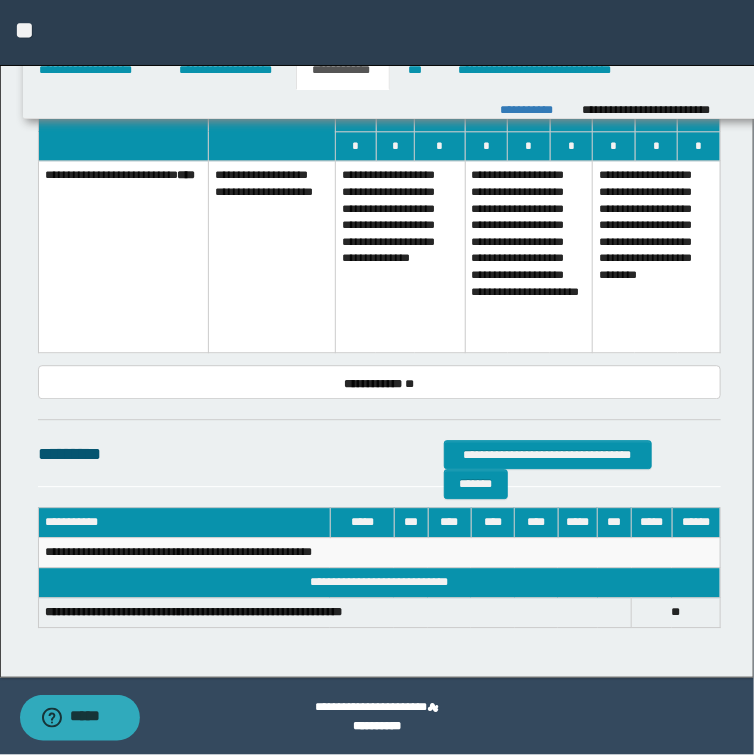 scroll, scrollTop: 1088, scrollLeft: 0, axis: vertical 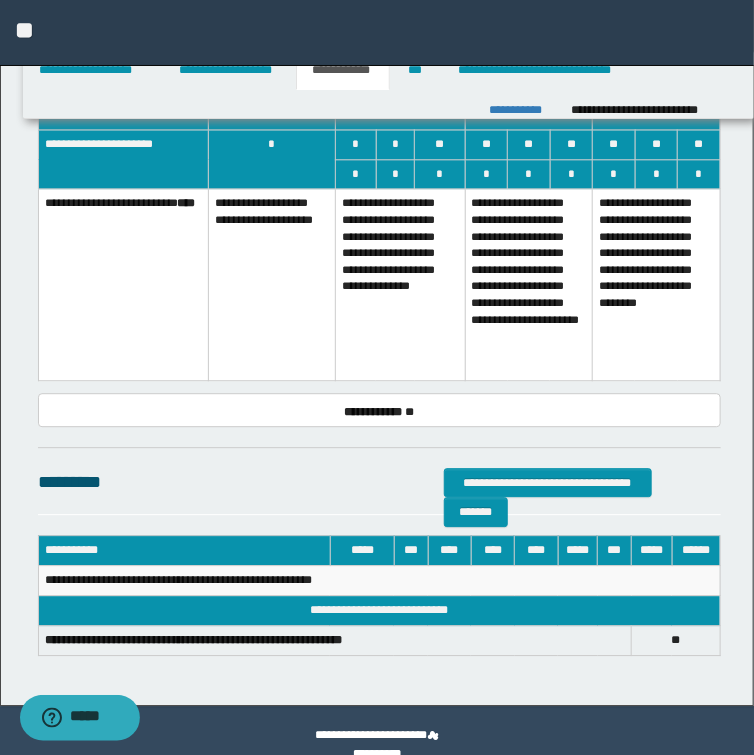 click on "**********" at bounding box center [657, 285] 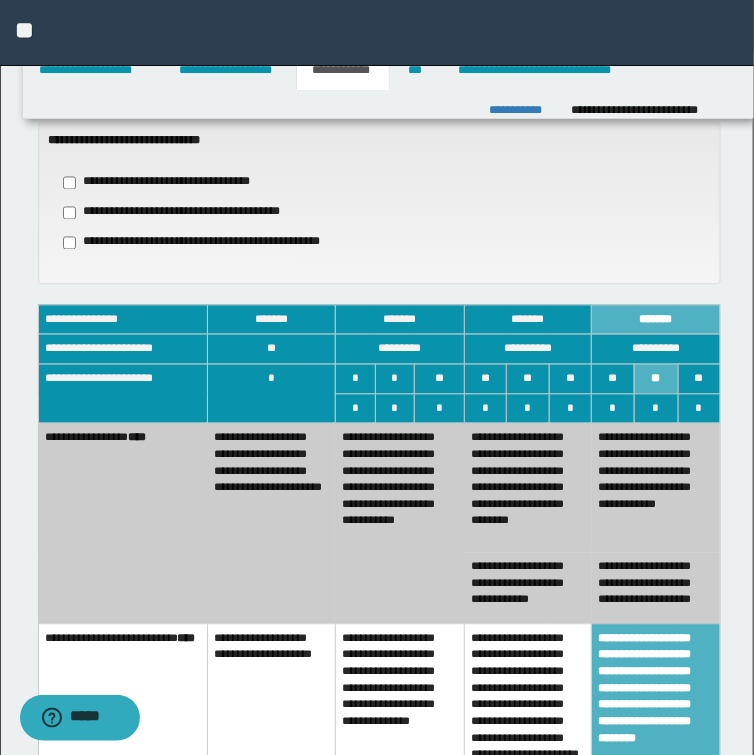 scroll, scrollTop: 848, scrollLeft: 0, axis: vertical 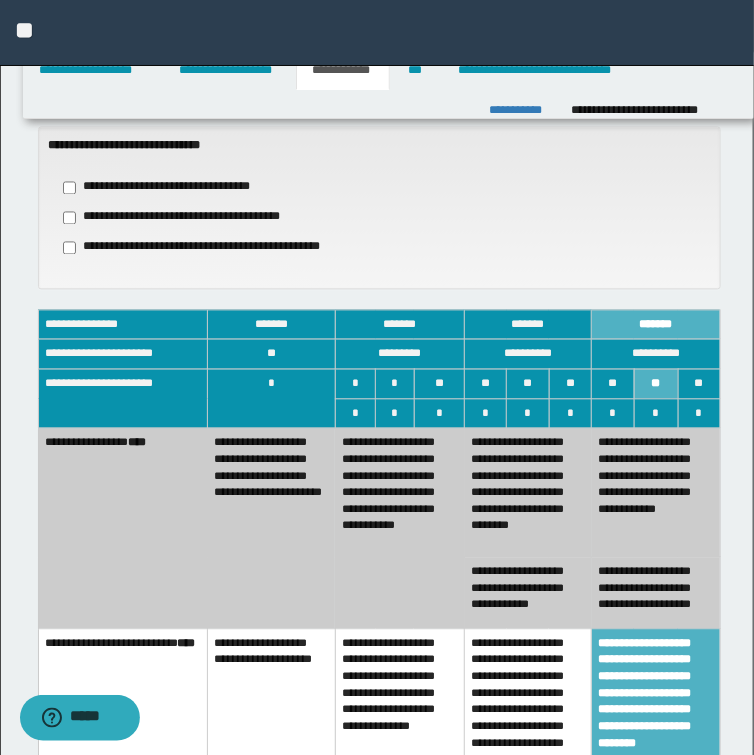 click on "**********" at bounding box center (656, 493) 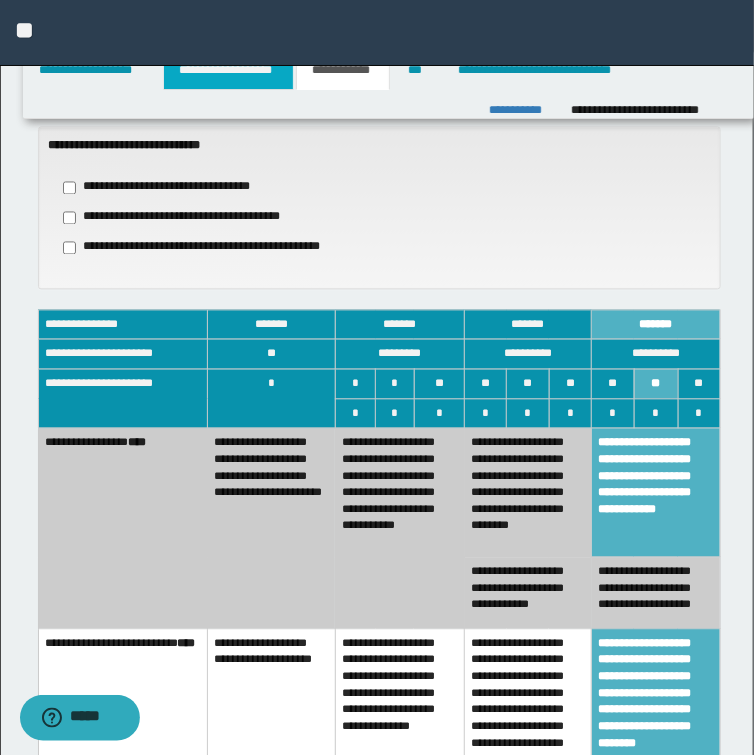 click on "**********" at bounding box center (228, 70) 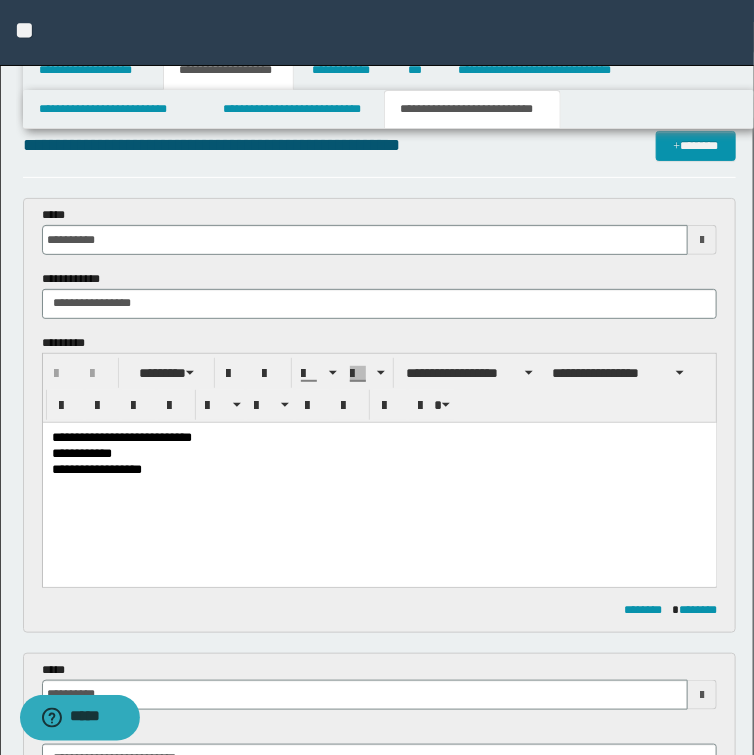 scroll, scrollTop: 0, scrollLeft: 0, axis: both 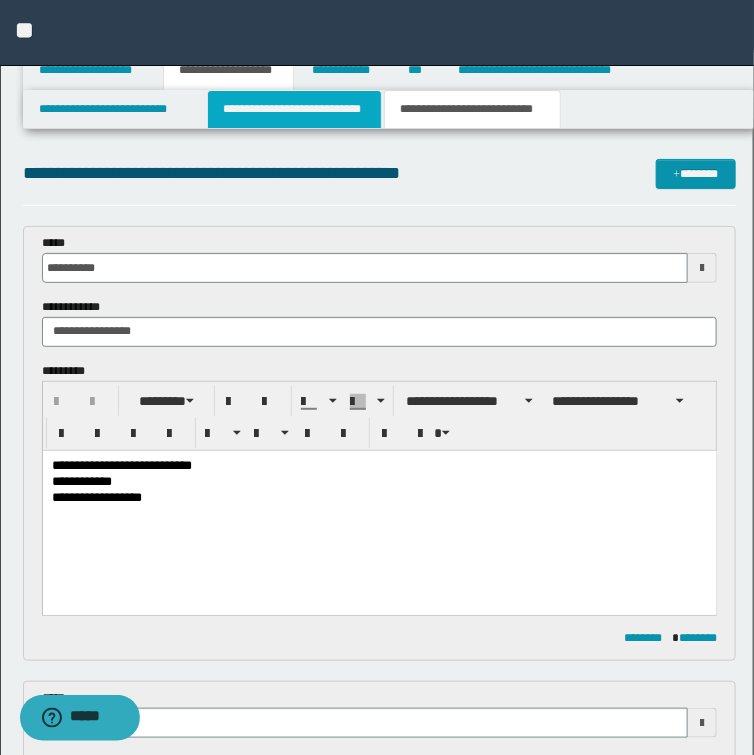 click on "**********" at bounding box center (294, 109) 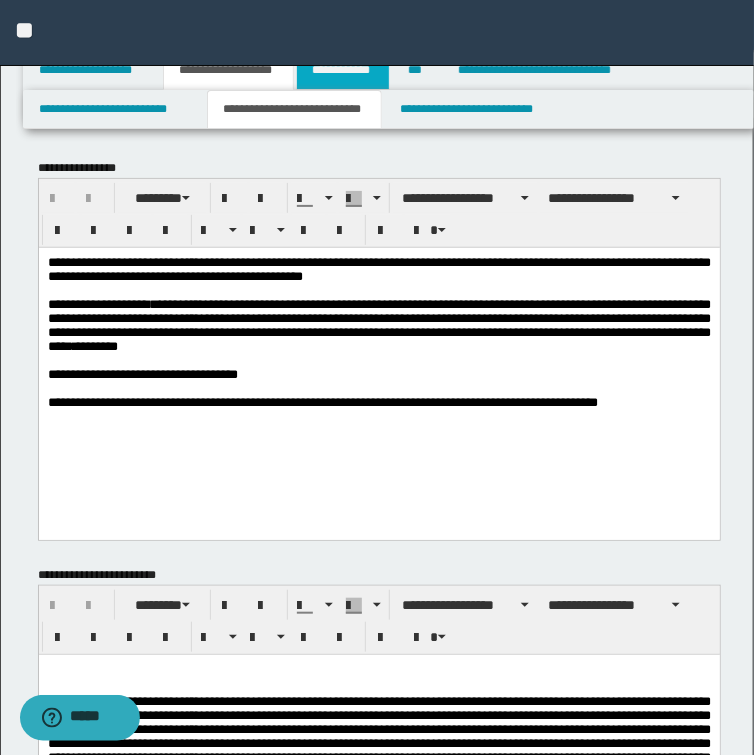 click on "**********" at bounding box center [343, 70] 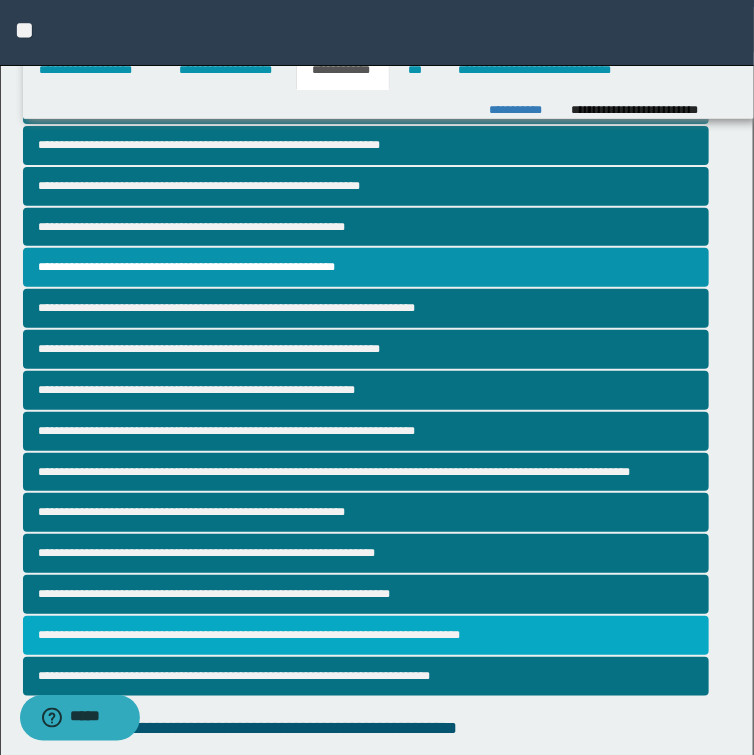 scroll, scrollTop: 80, scrollLeft: 0, axis: vertical 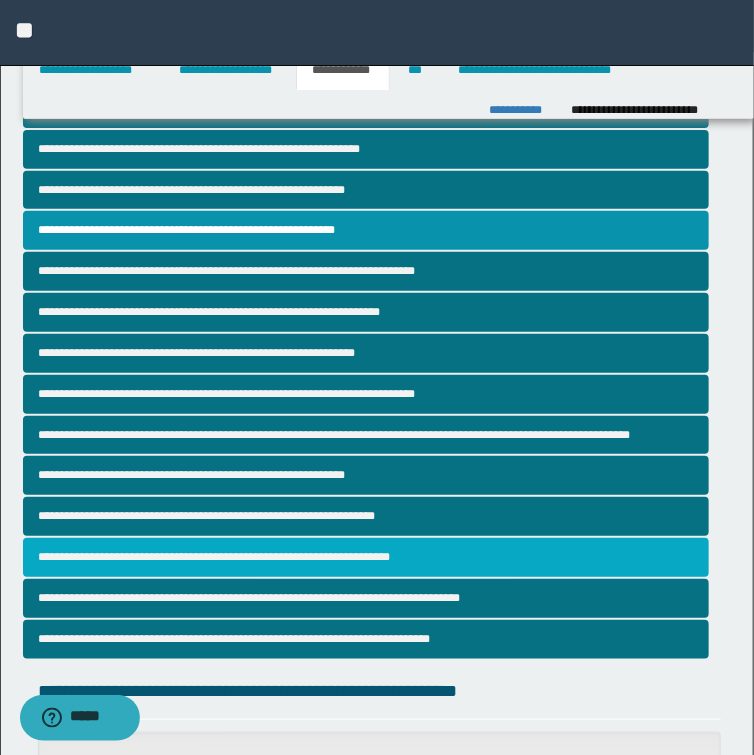 click on "**********" at bounding box center (366, 557) 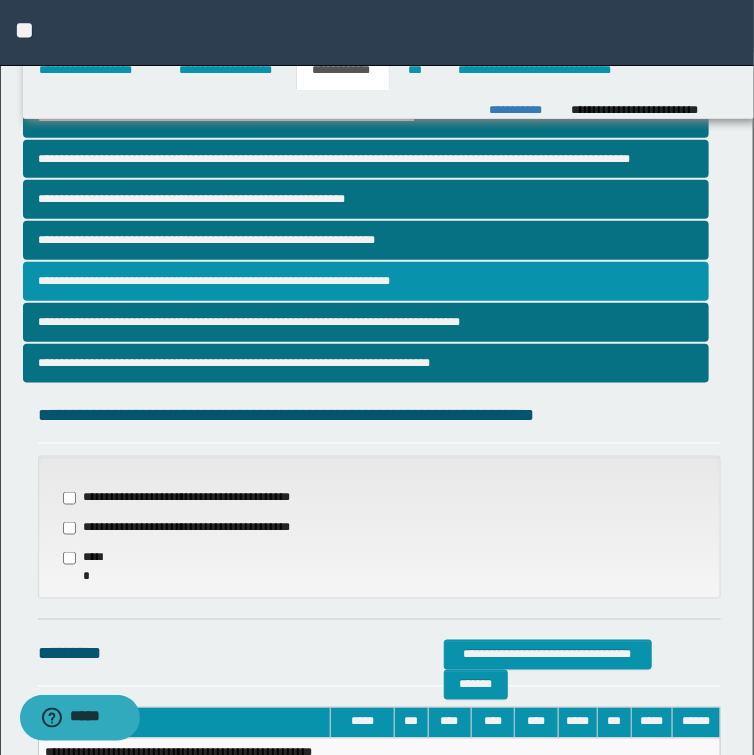 scroll, scrollTop: 400, scrollLeft: 0, axis: vertical 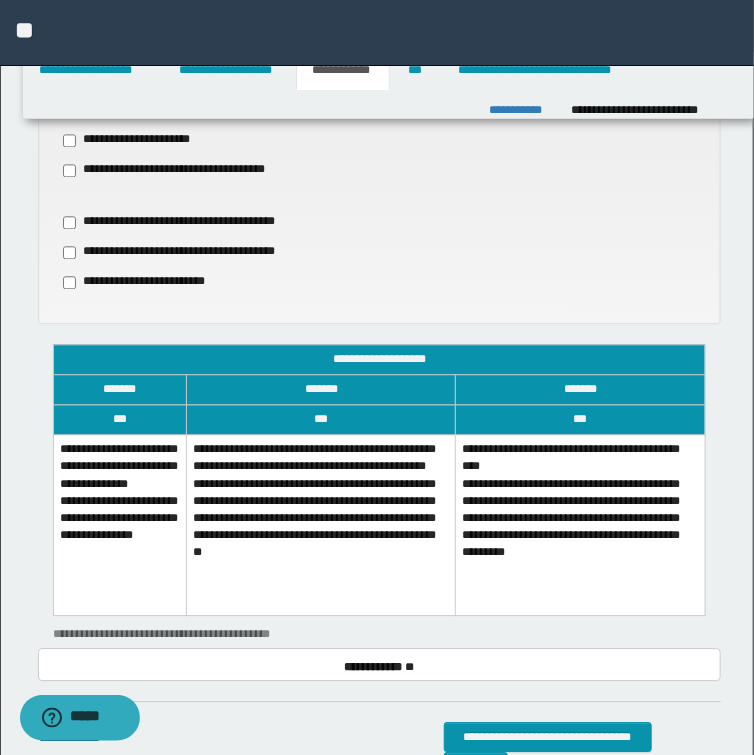 click on "**********" at bounding box center (120, 525) 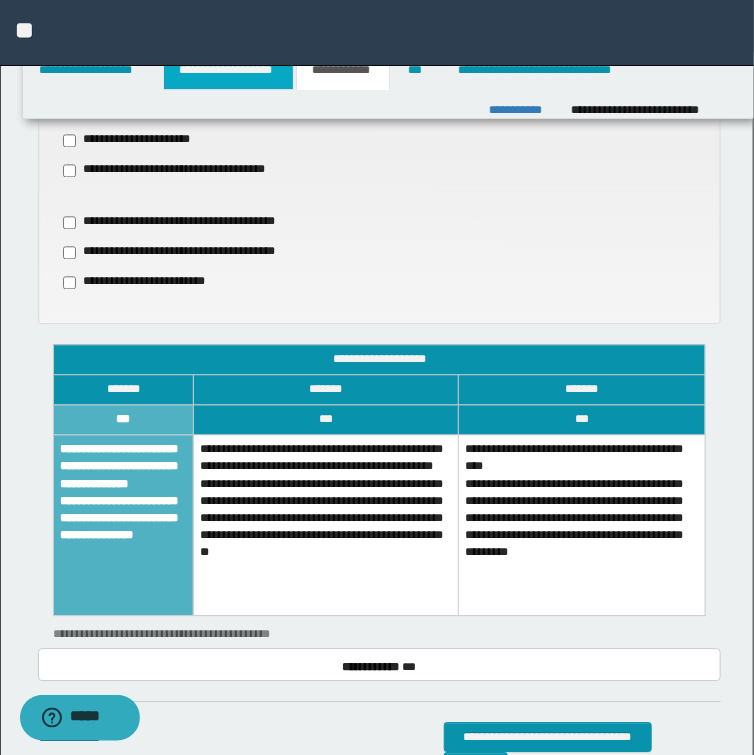 click on "**********" at bounding box center [228, 70] 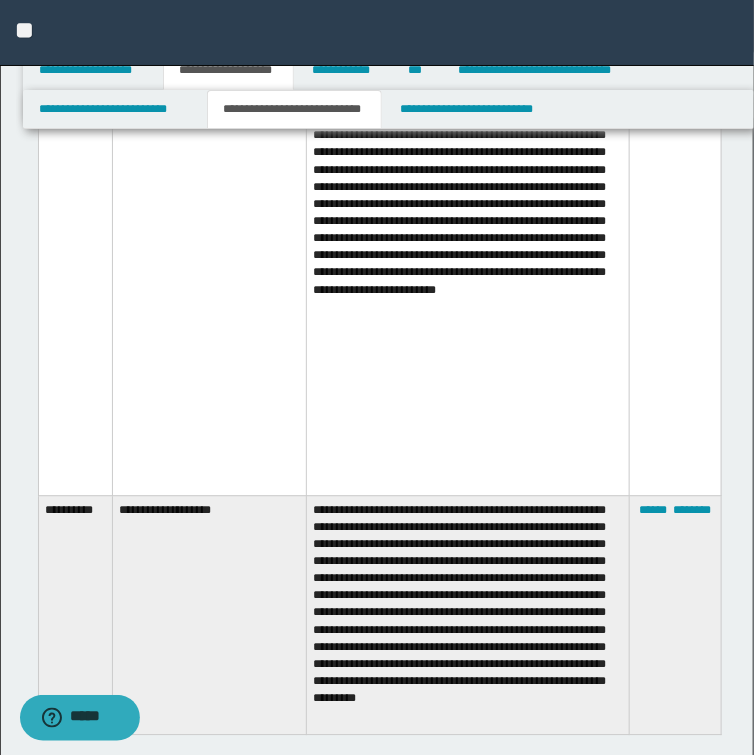 scroll, scrollTop: 8511, scrollLeft: 0, axis: vertical 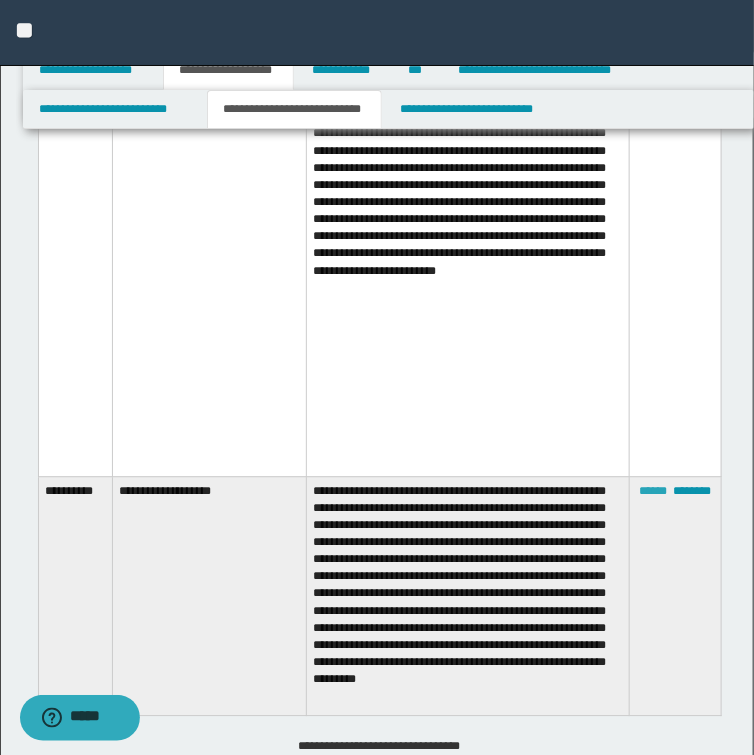 click on "******" at bounding box center [653, 491] 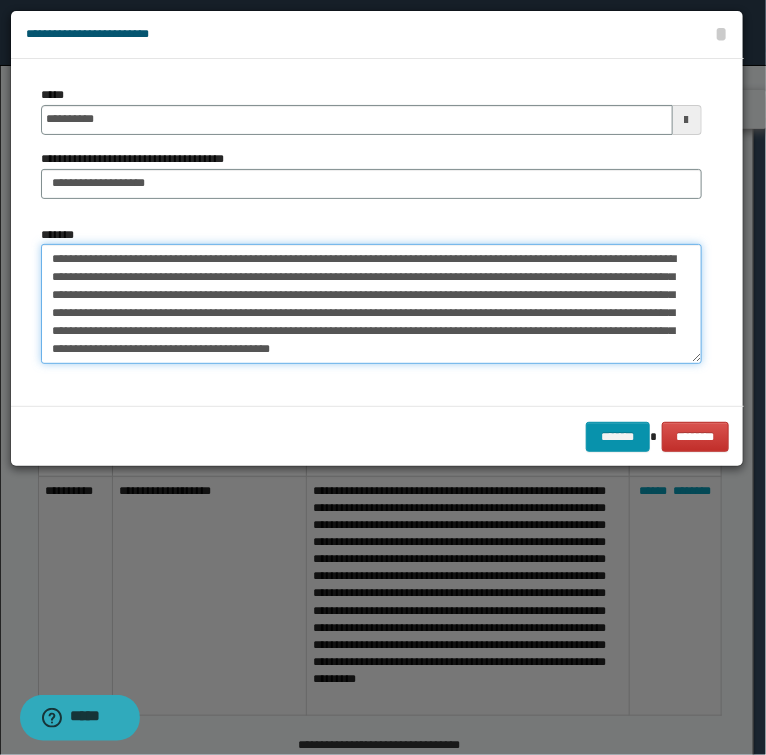 drag, startPoint x: 132, startPoint y: 257, endPoint x: 171, endPoint y: 256, distance: 39.012817 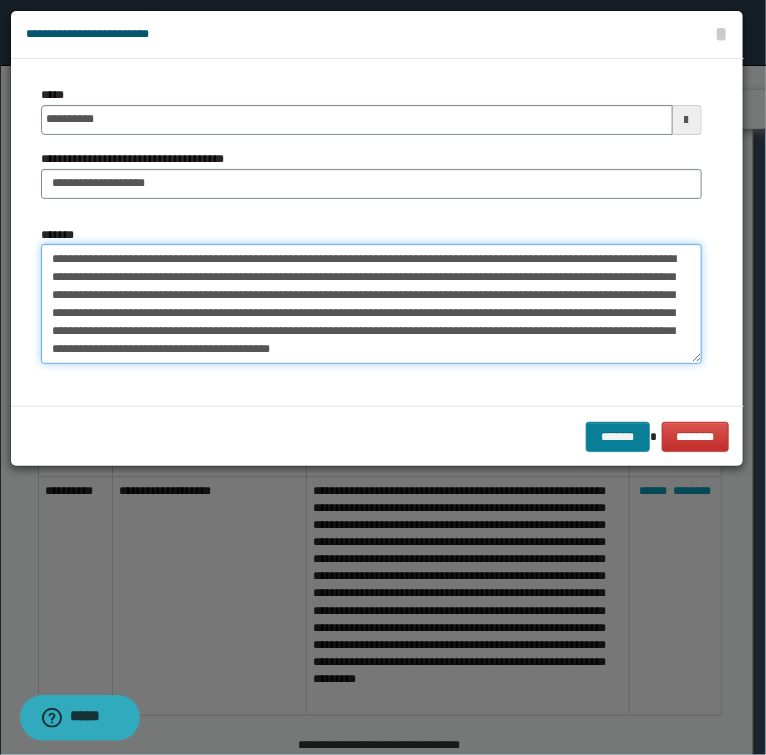 type on "**********" 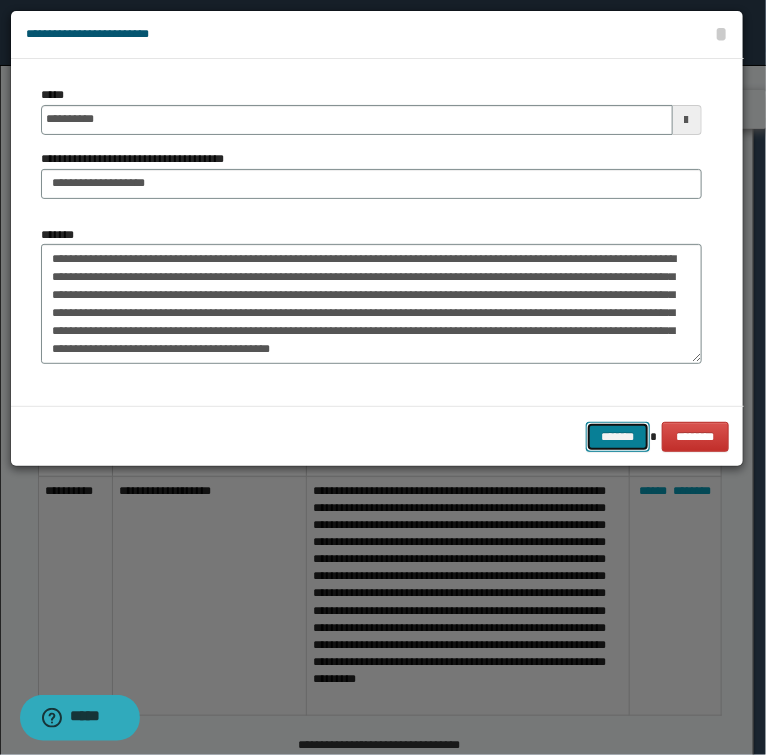 click on "*******" at bounding box center (618, 437) 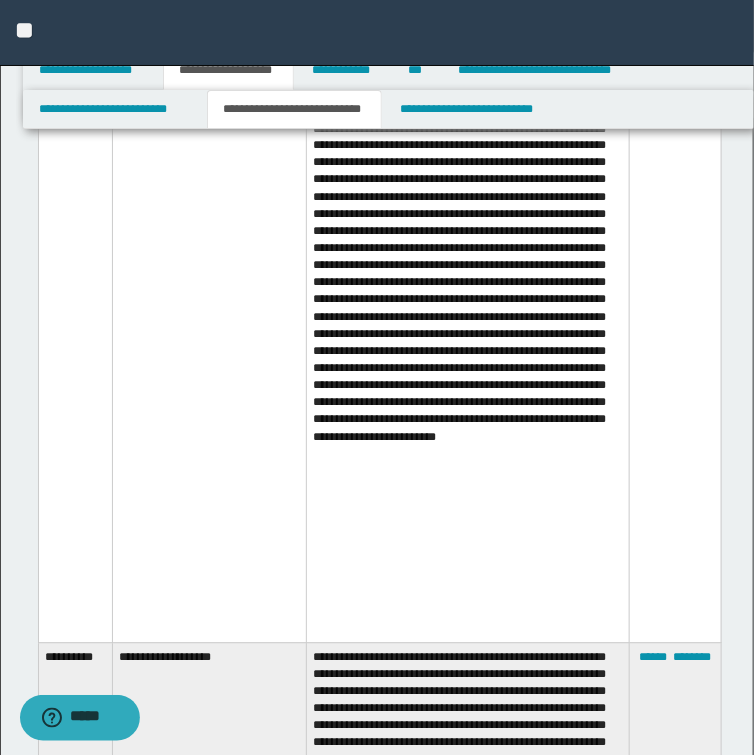 scroll, scrollTop: 8351, scrollLeft: 0, axis: vertical 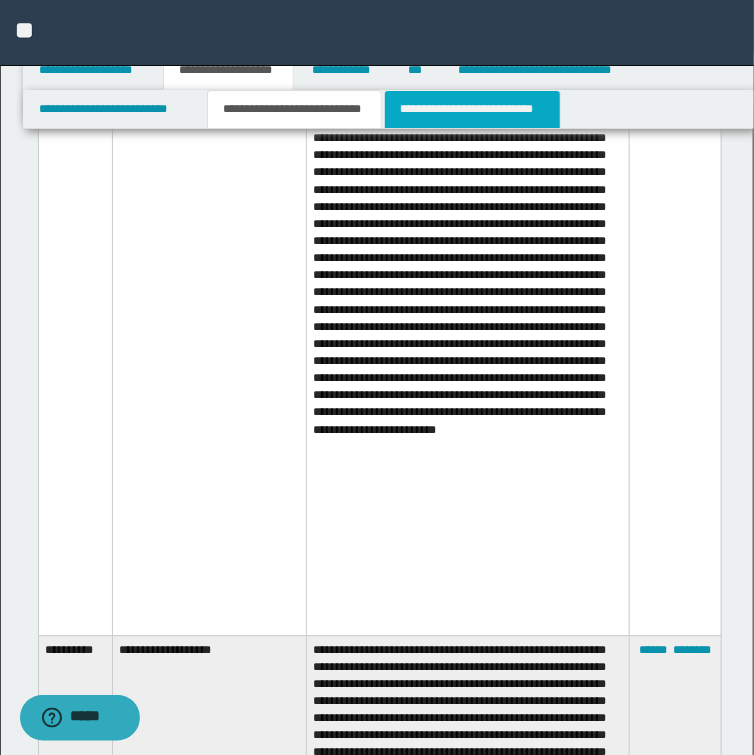 click on "**********" at bounding box center [472, 109] 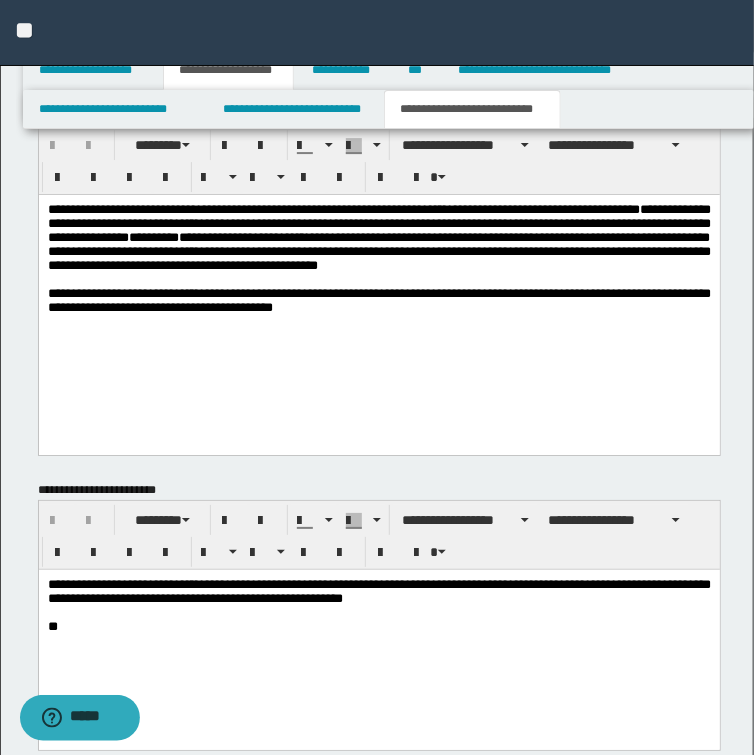 scroll, scrollTop: 1593, scrollLeft: 0, axis: vertical 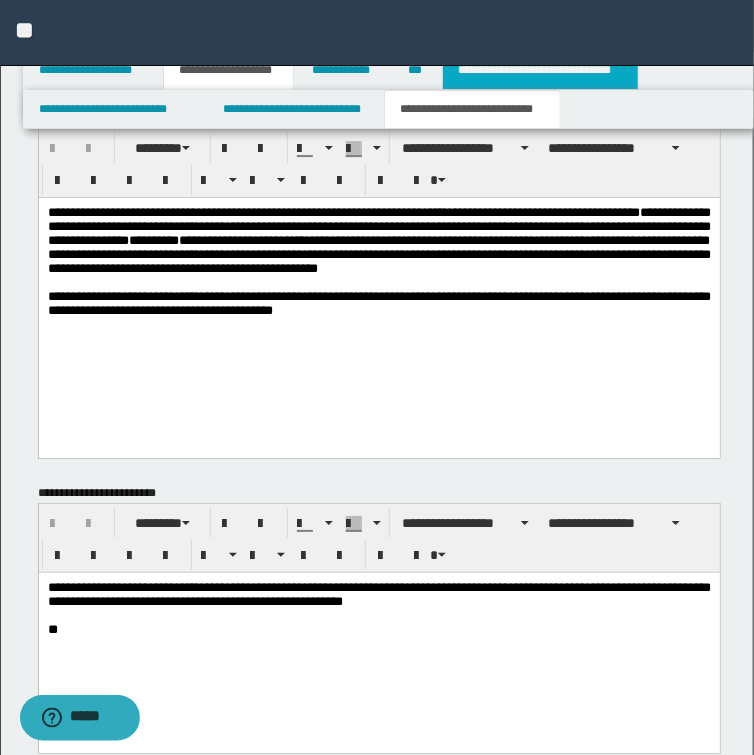 click on "**********" at bounding box center (540, 70) 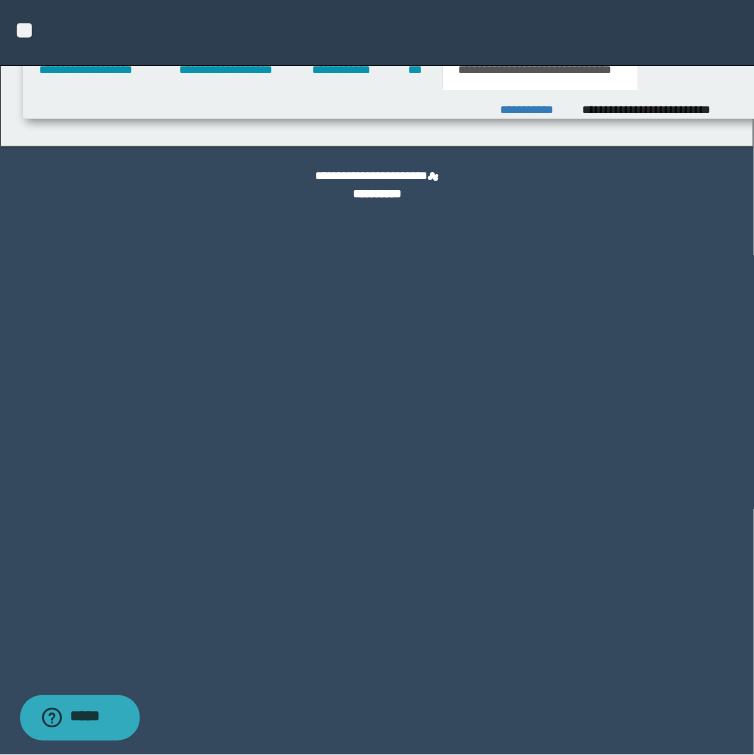 scroll, scrollTop: 0, scrollLeft: 0, axis: both 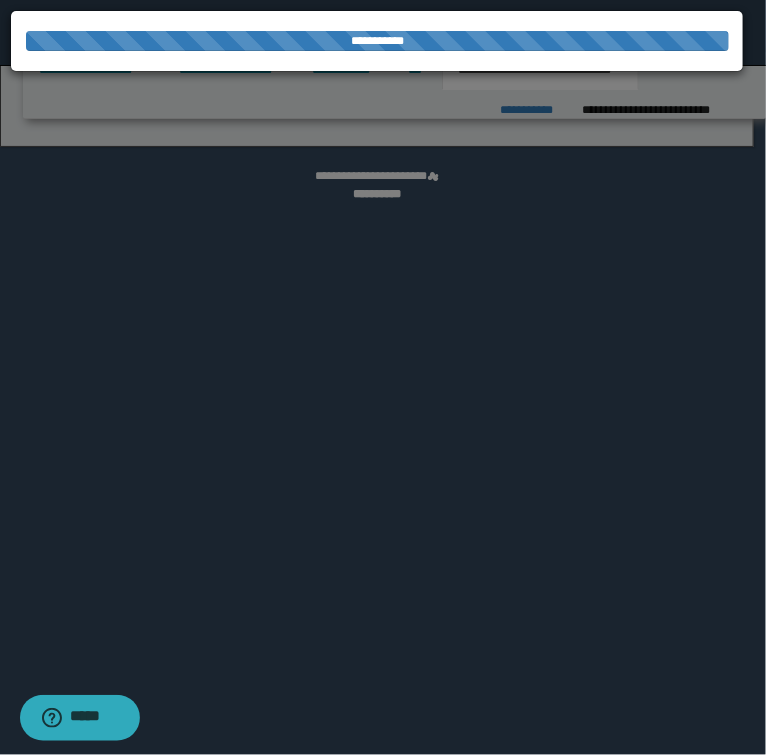 select on "*" 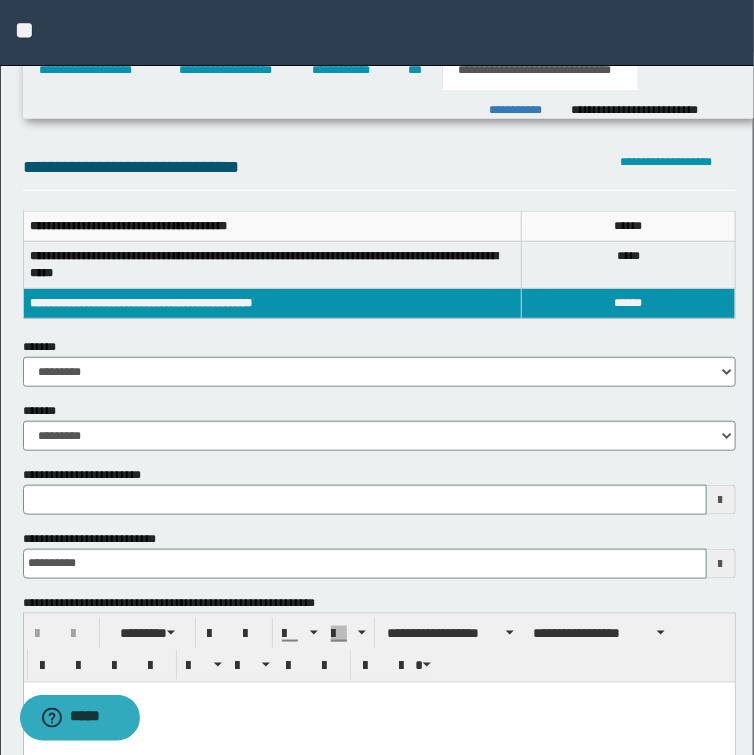 scroll, scrollTop: 240, scrollLeft: 0, axis: vertical 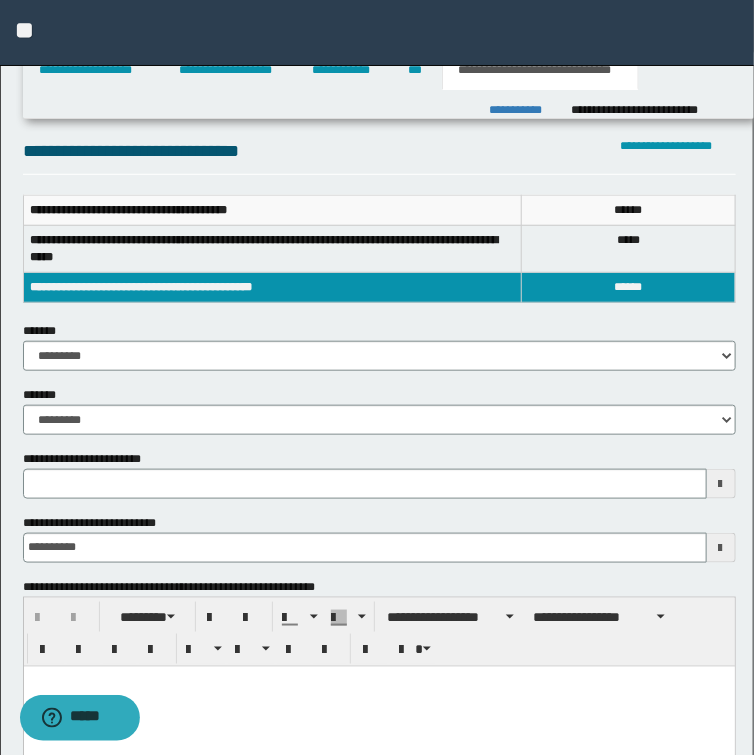 type 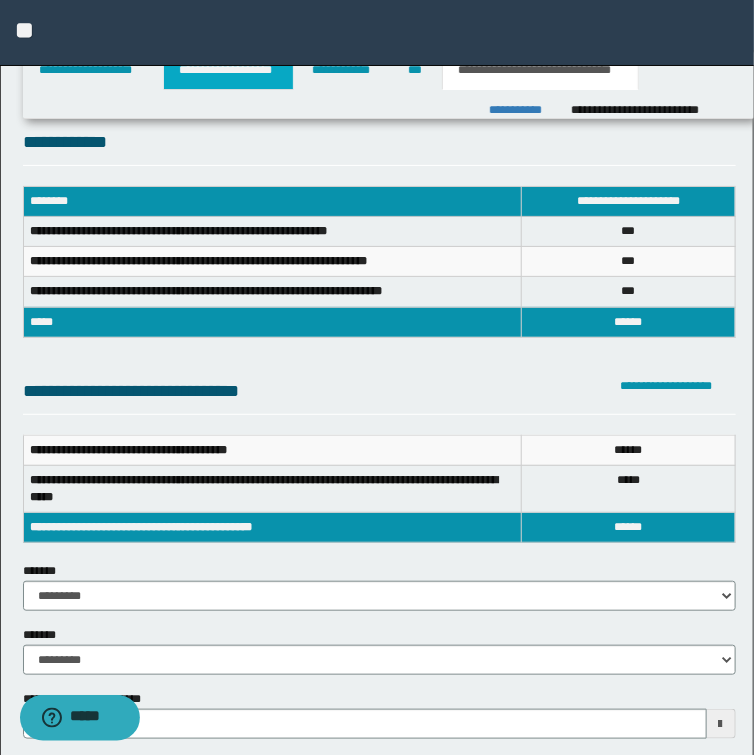 click on "**********" at bounding box center [228, 70] 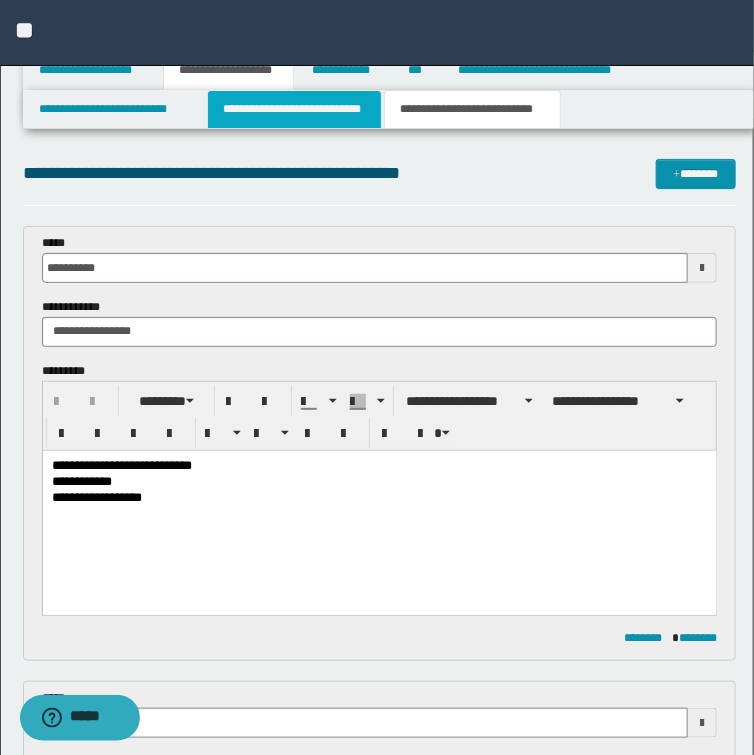 click on "**********" at bounding box center [294, 109] 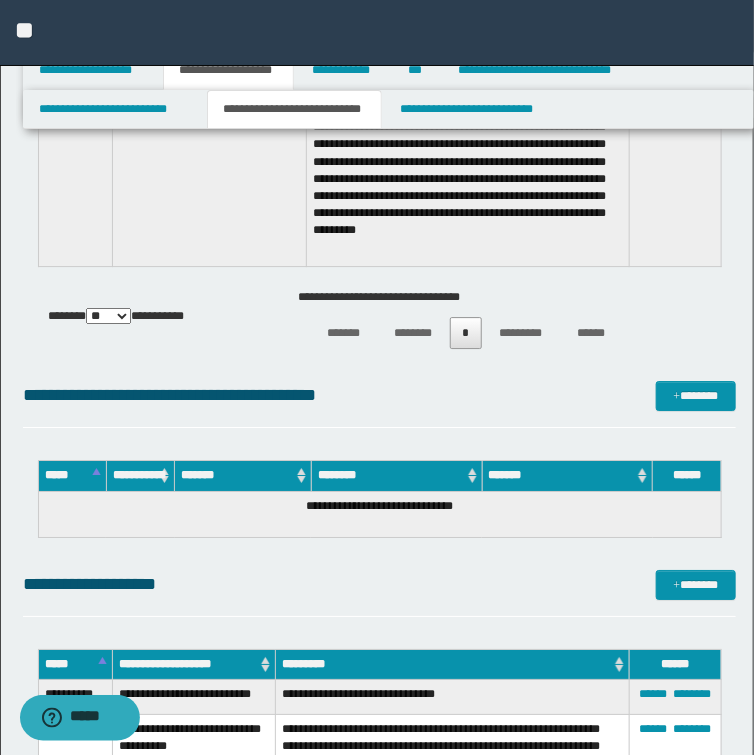 scroll, scrollTop: 9280, scrollLeft: 0, axis: vertical 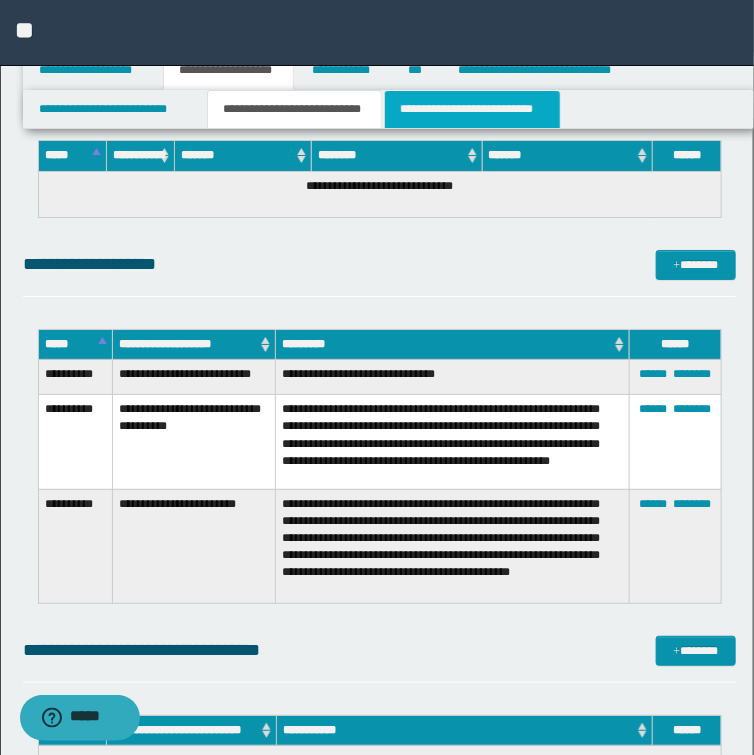 click on "**********" at bounding box center [472, 109] 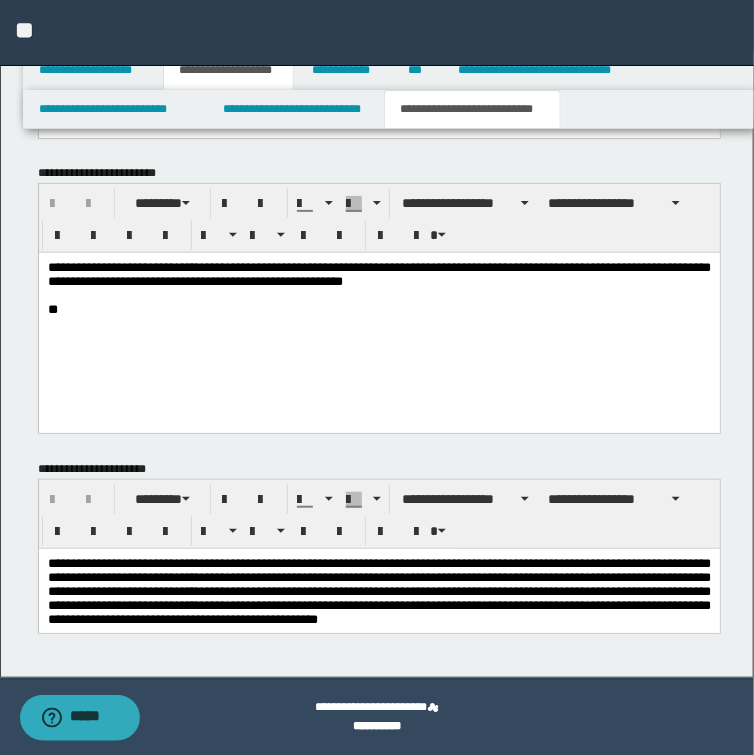 scroll, scrollTop: 1593, scrollLeft: 0, axis: vertical 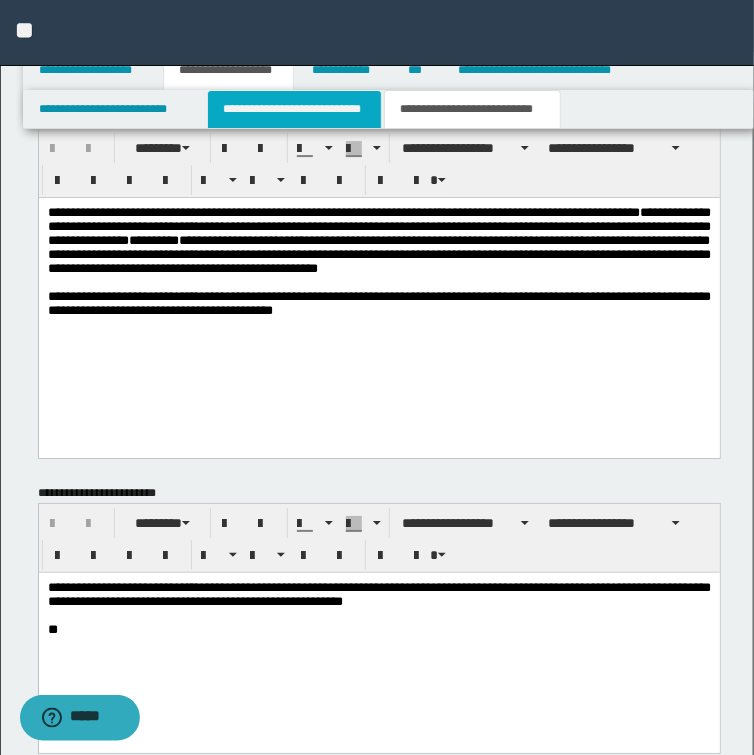 click on "**********" at bounding box center [294, 109] 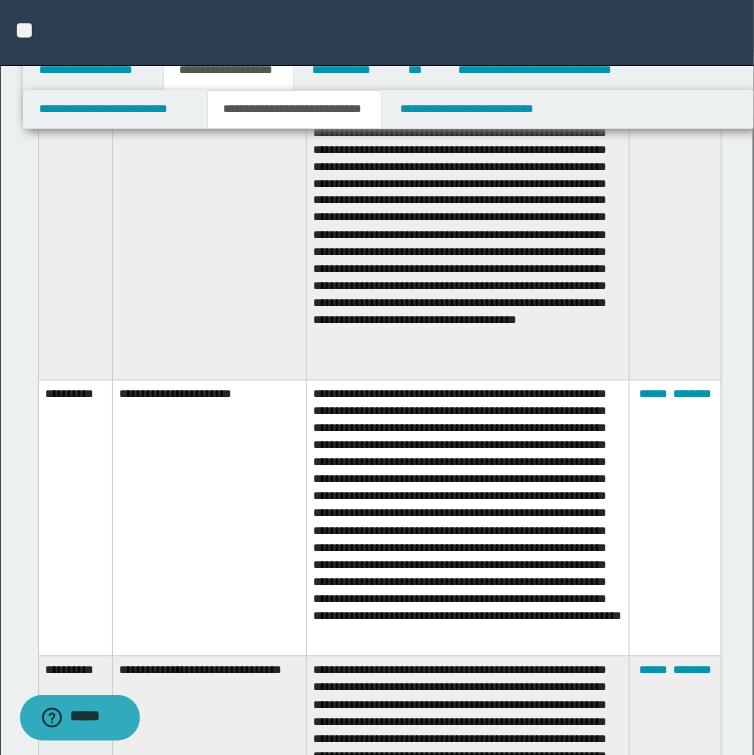 scroll, scrollTop: 2633, scrollLeft: 0, axis: vertical 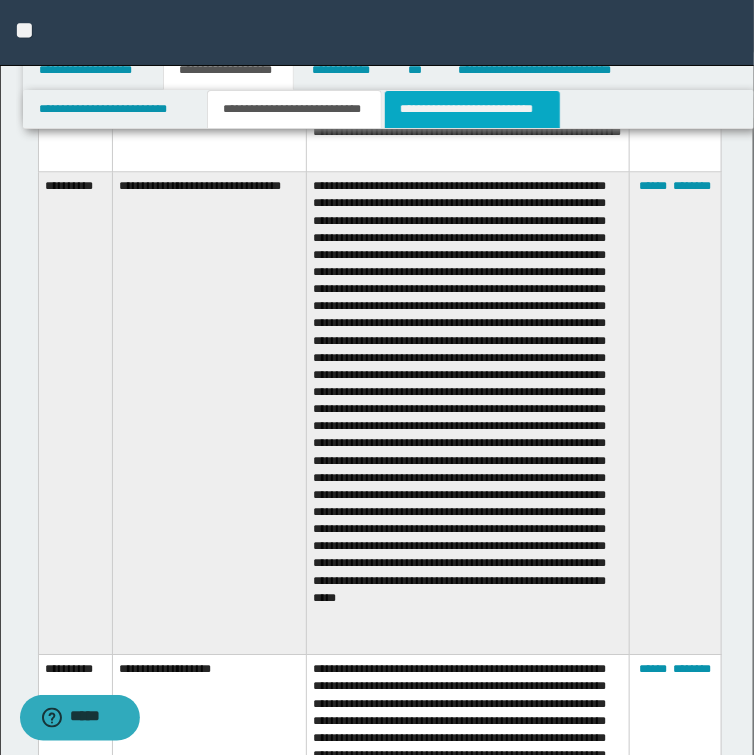click on "**********" at bounding box center [472, 109] 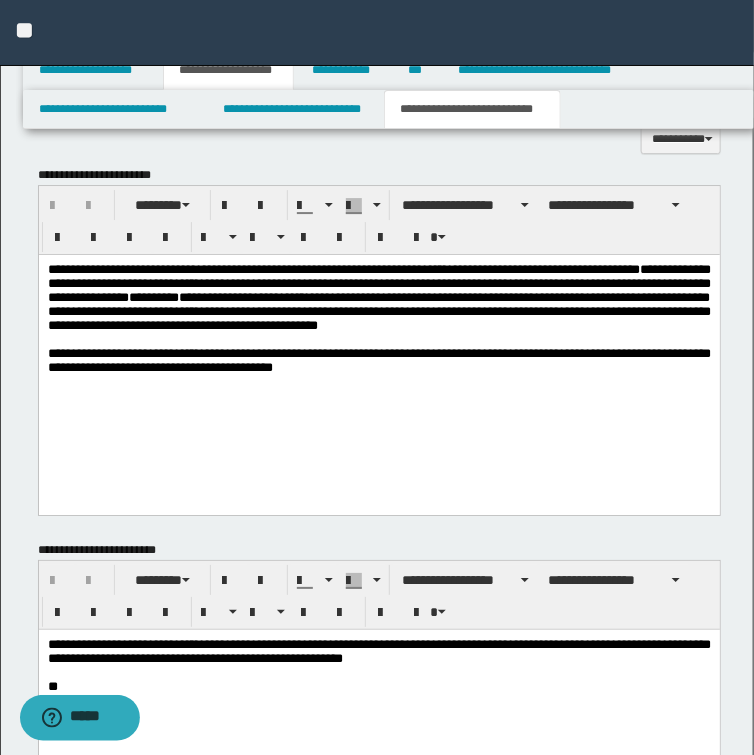 scroll, scrollTop: 1513, scrollLeft: 0, axis: vertical 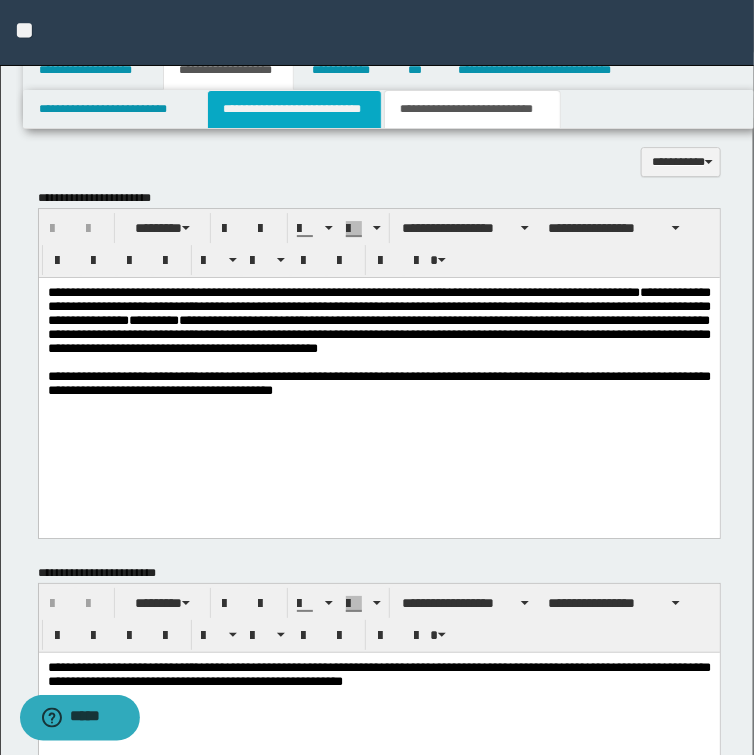click on "**********" at bounding box center (294, 109) 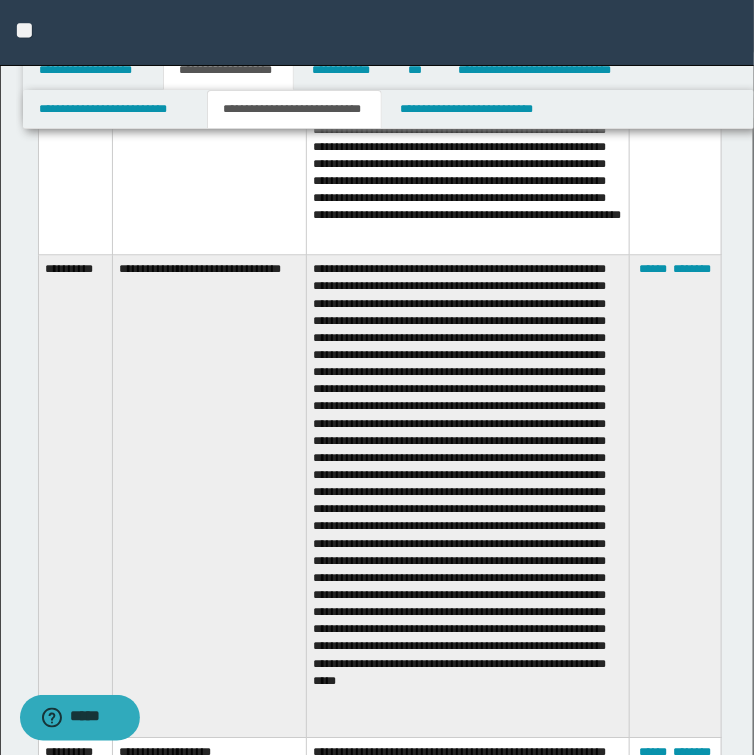 scroll, scrollTop: 3033, scrollLeft: 0, axis: vertical 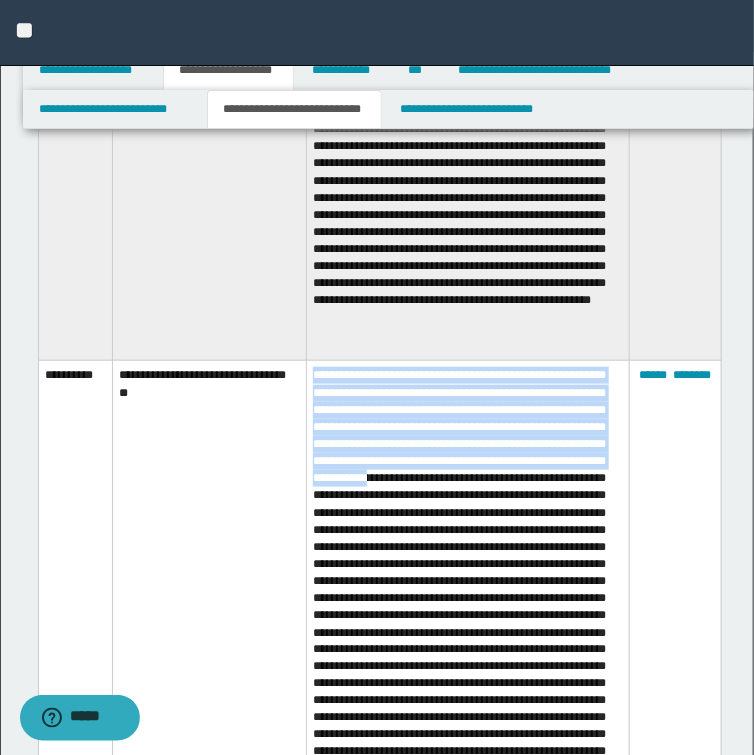 drag, startPoint x: 315, startPoint y: 353, endPoint x: 584, endPoint y: 470, distance: 293.3428 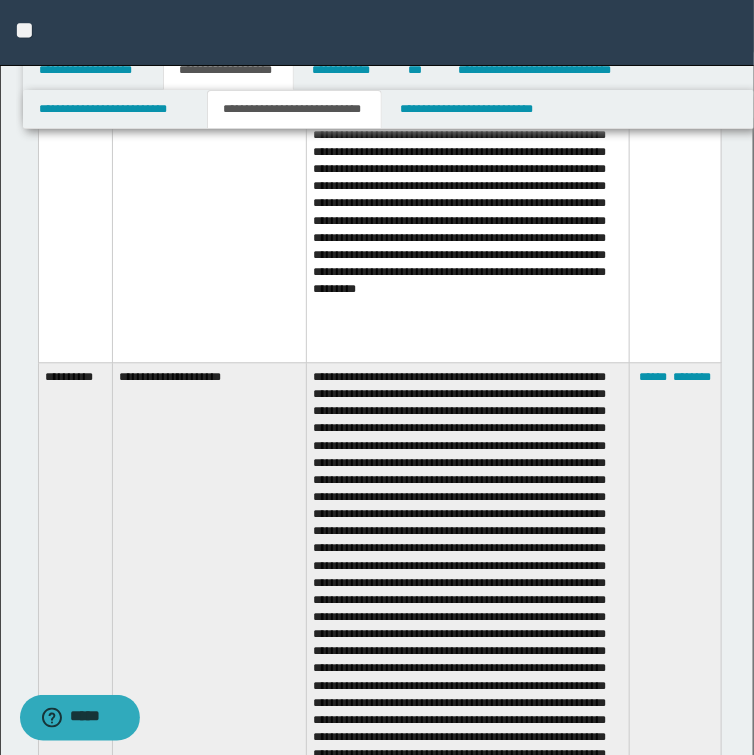 scroll, scrollTop: 4793, scrollLeft: 0, axis: vertical 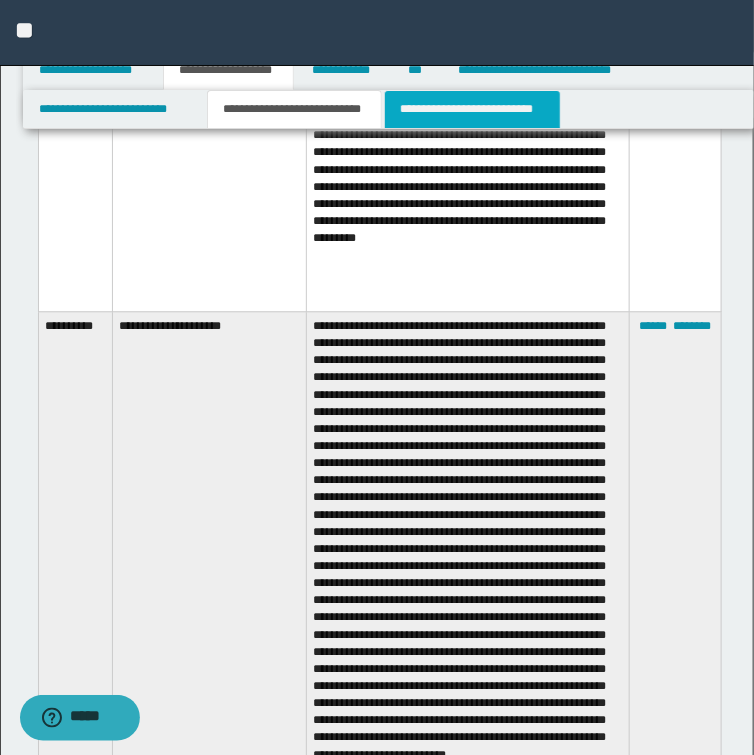 click on "**********" at bounding box center (472, 109) 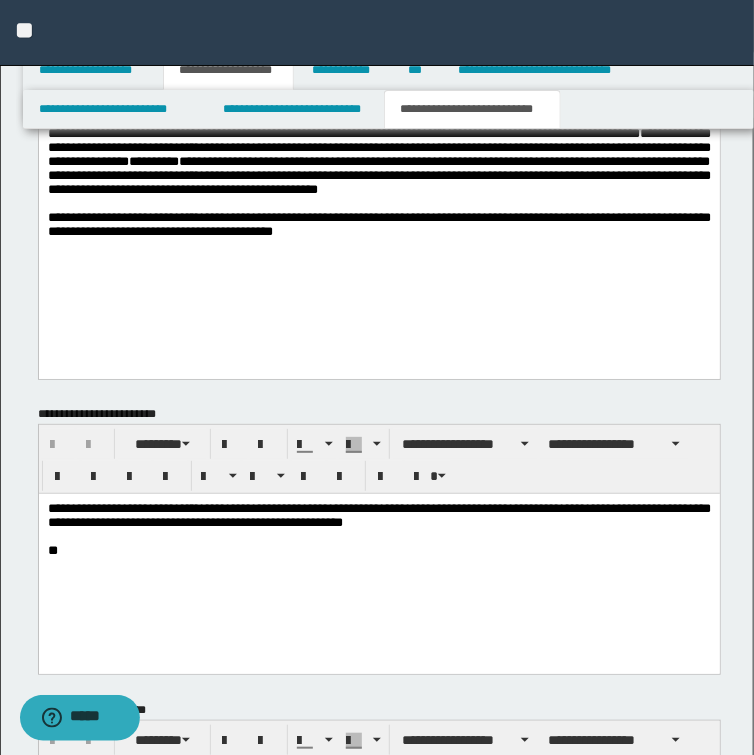 scroll, scrollTop: 1696, scrollLeft: 0, axis: vertical 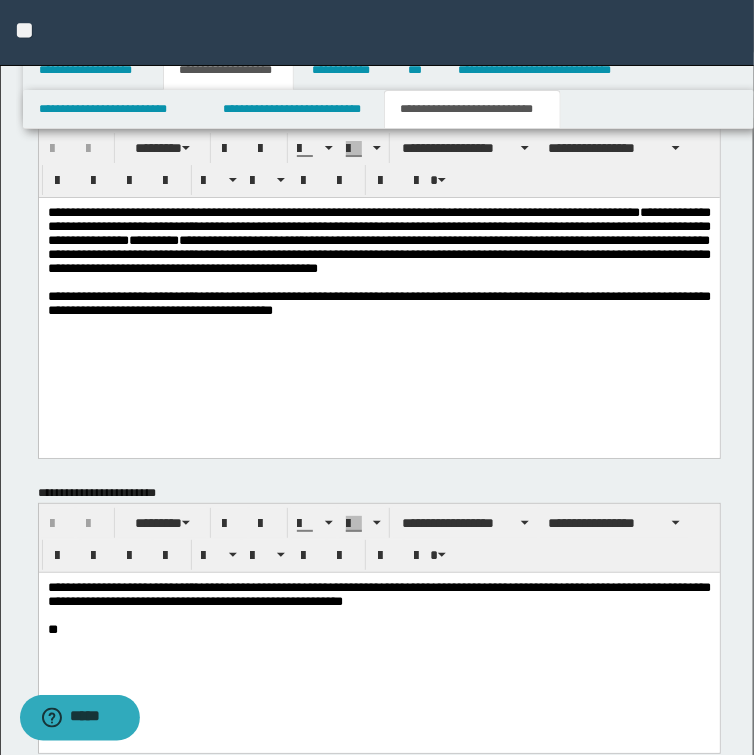 click on "**********" at bounding box center (378, 303) 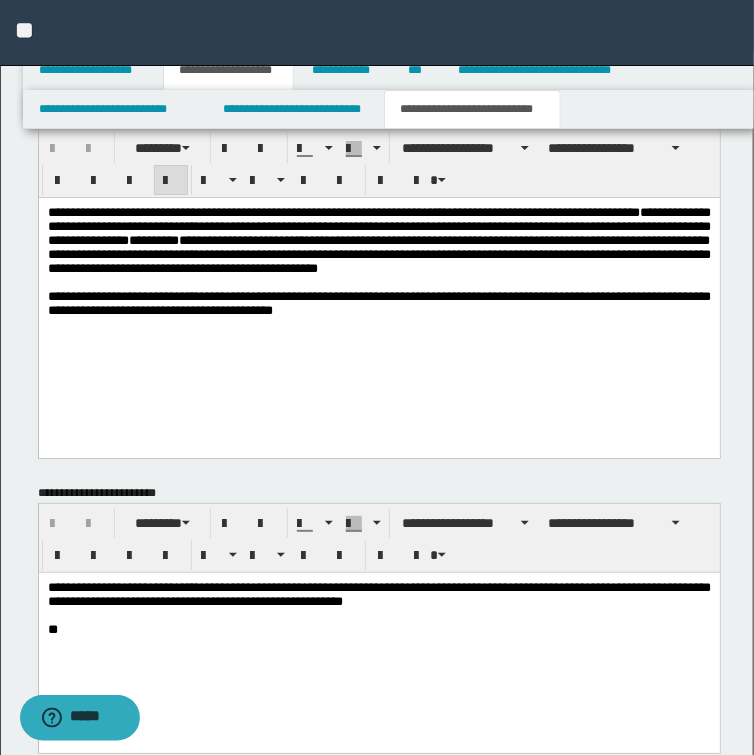 type 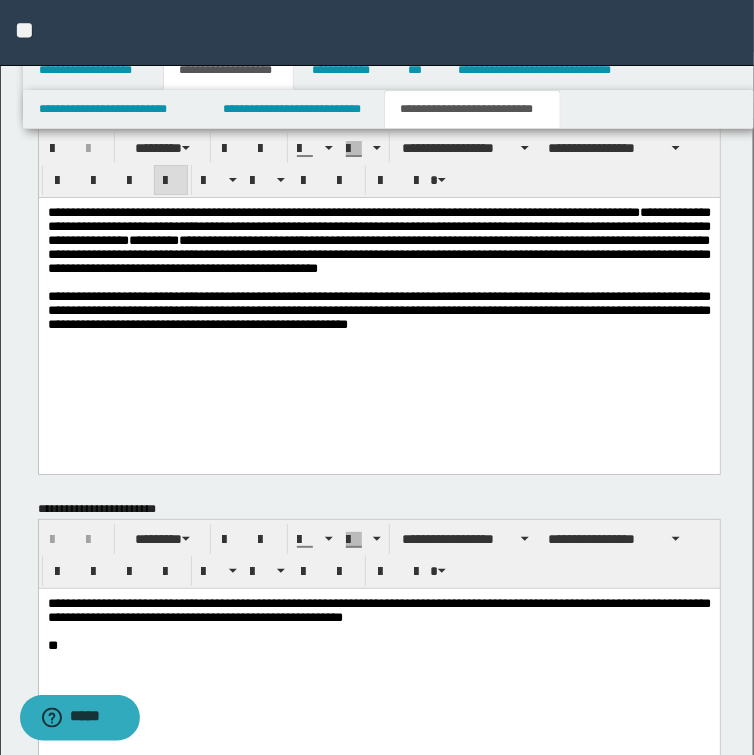 click on "**********" at bounding box center (378, 310) 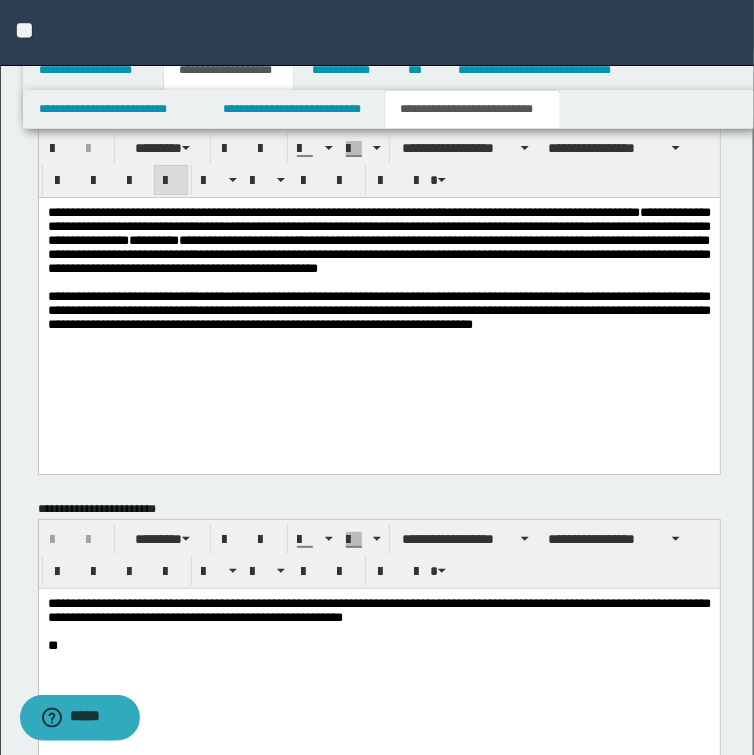 click on "**********" at bounding box center (378, 253) 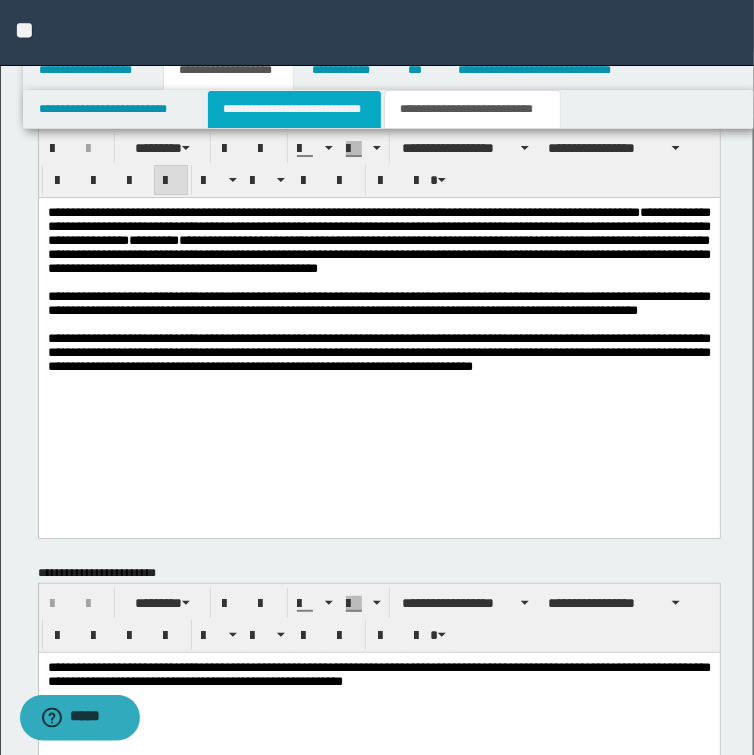 click on "**********" at bounding box center [294, 109] 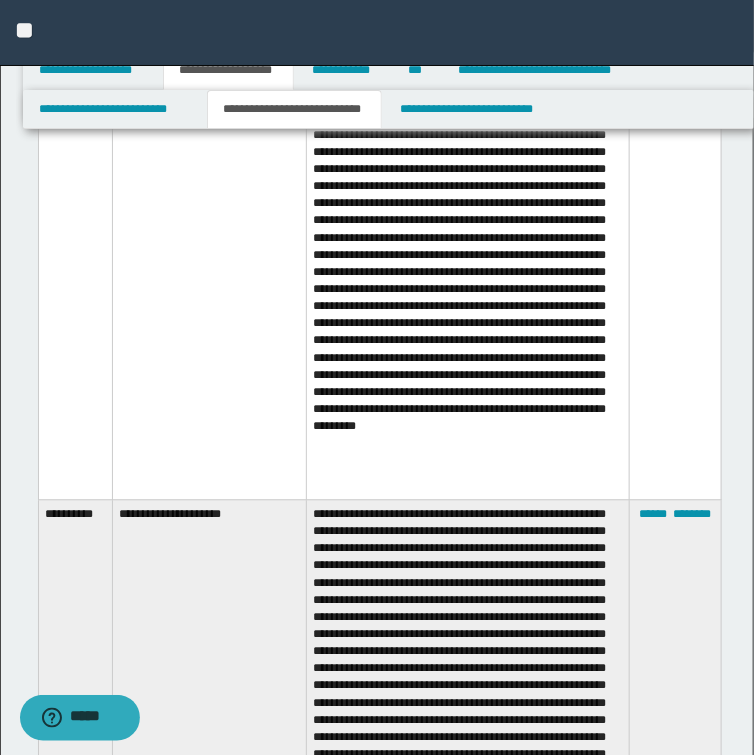 scroll, scrollTop: 4576, scrollLeft: 0, axis: vertical 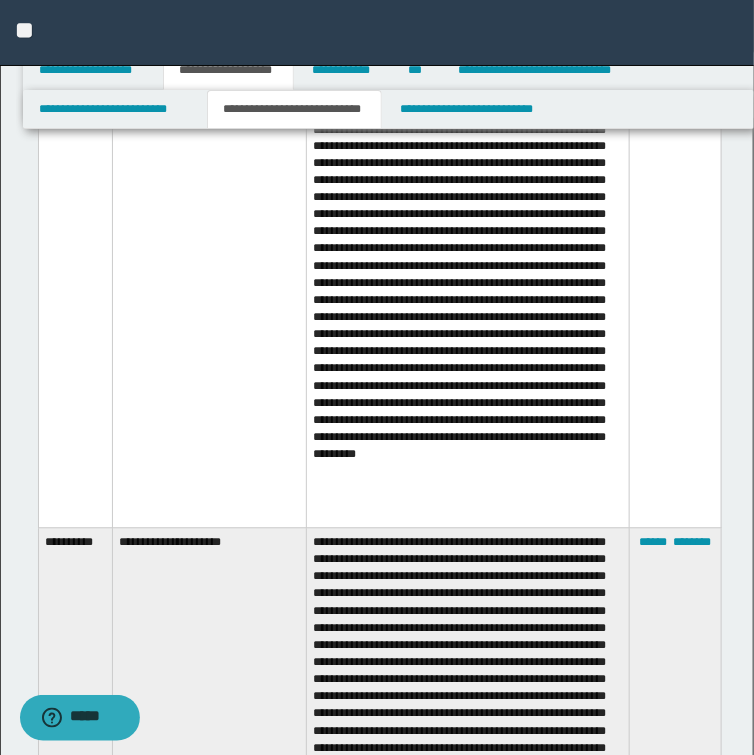 click at bounding box center [468, 193] 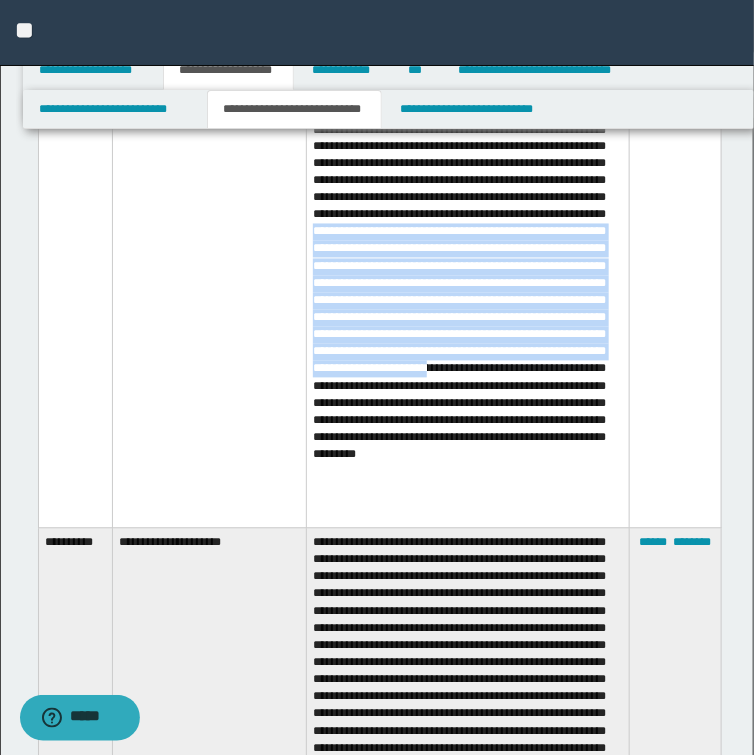drag, startPoint x: 436, startPoint y: 254, endPoint x: 517, endPoint y: 411, distance: 176.66353 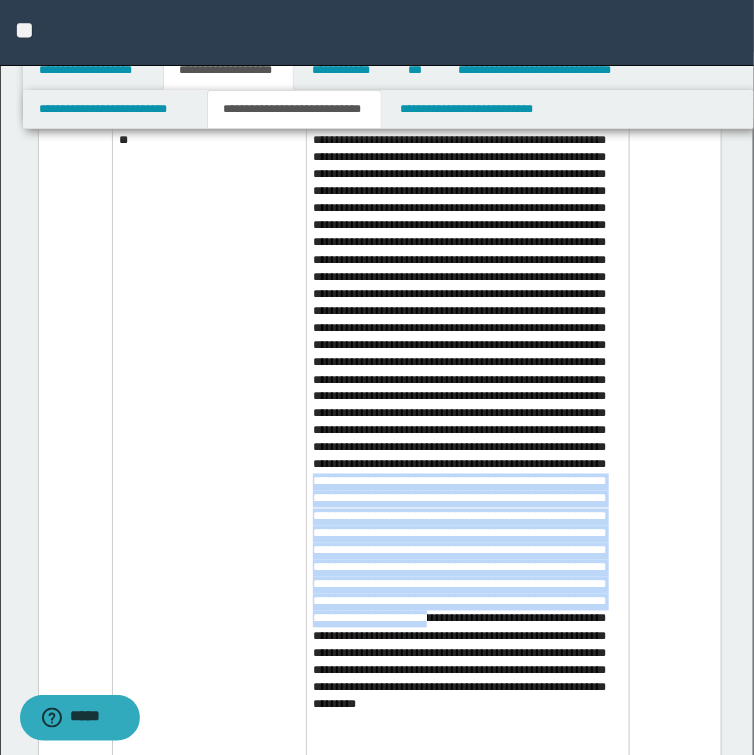 scroll, scrollTop: 4336, scrollLeft: 0, axis: vertical 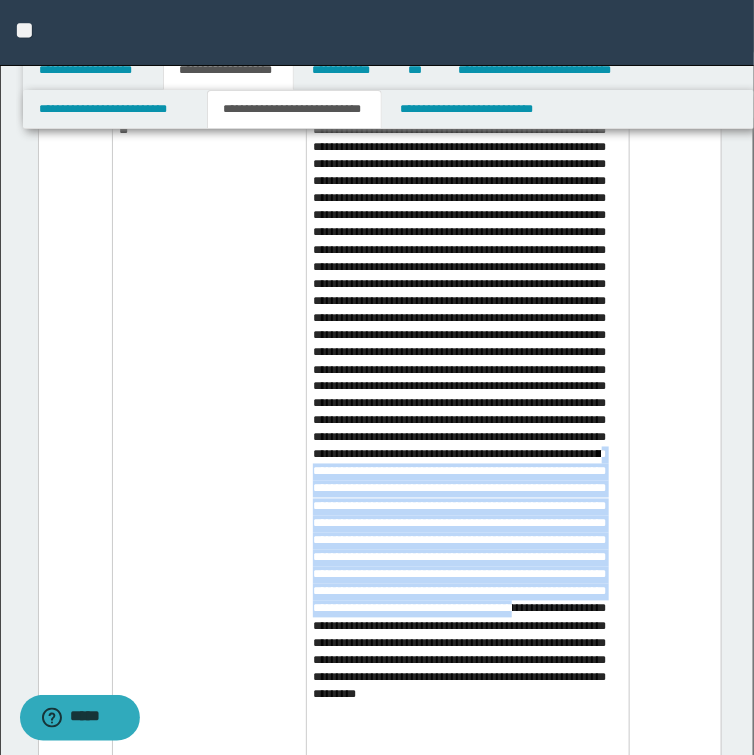 drag, startPoint x: 430, startPoint y: 494, endPoint x: 609, endPoint y: 647, distance: 235.47824 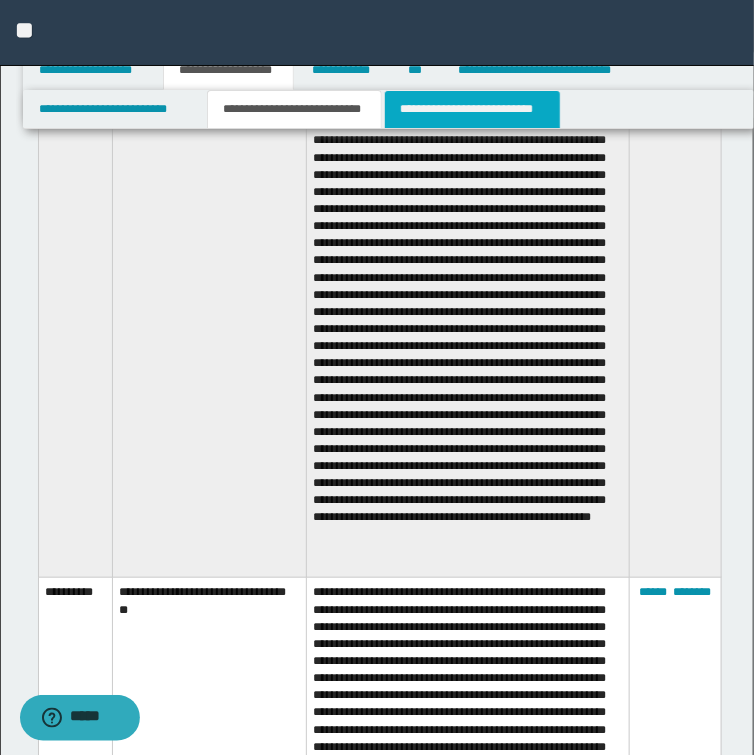click on "**********" at bounding box center (472, 109) 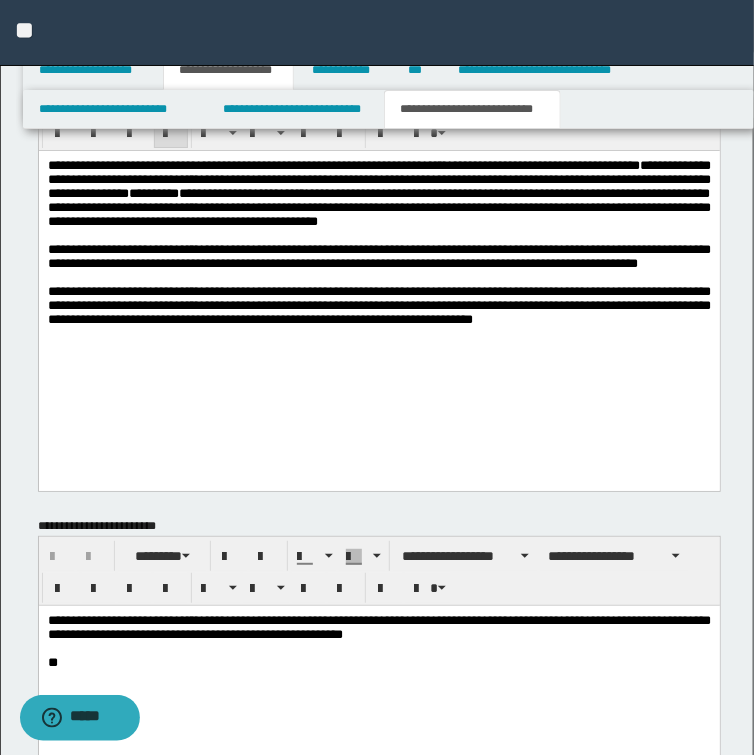 scroll, scrollTop: 1742, scrollLeft: 0, axis: vertical 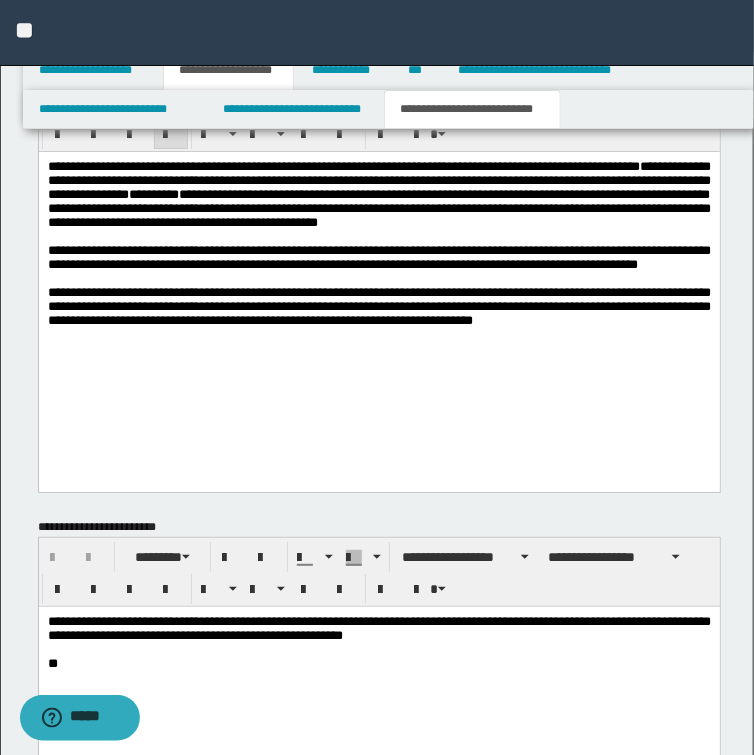 click on "**********" at bounding box center [378, 257] 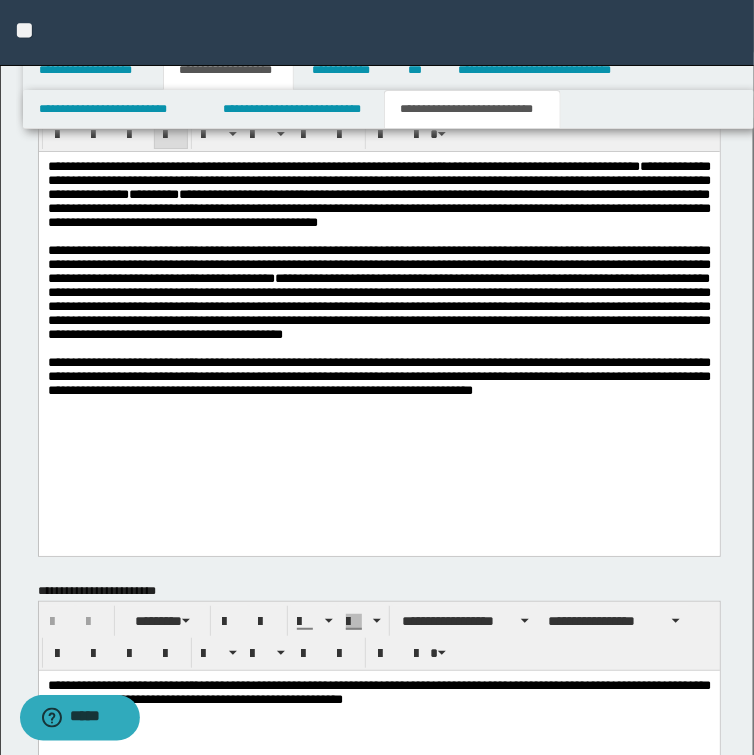 click on "**********" at bounding box center [378, 291] 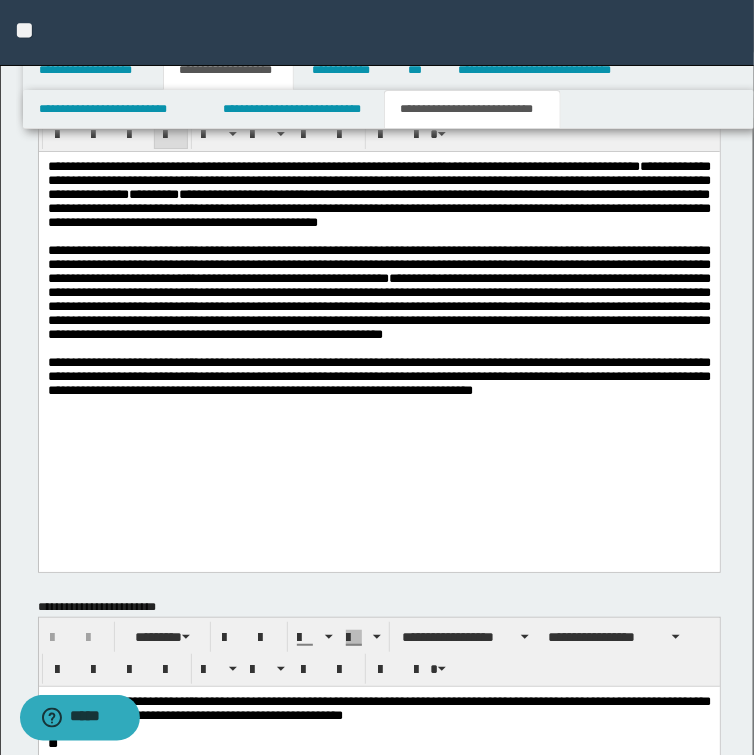 click on "**********" at bounding box center (378, 292) 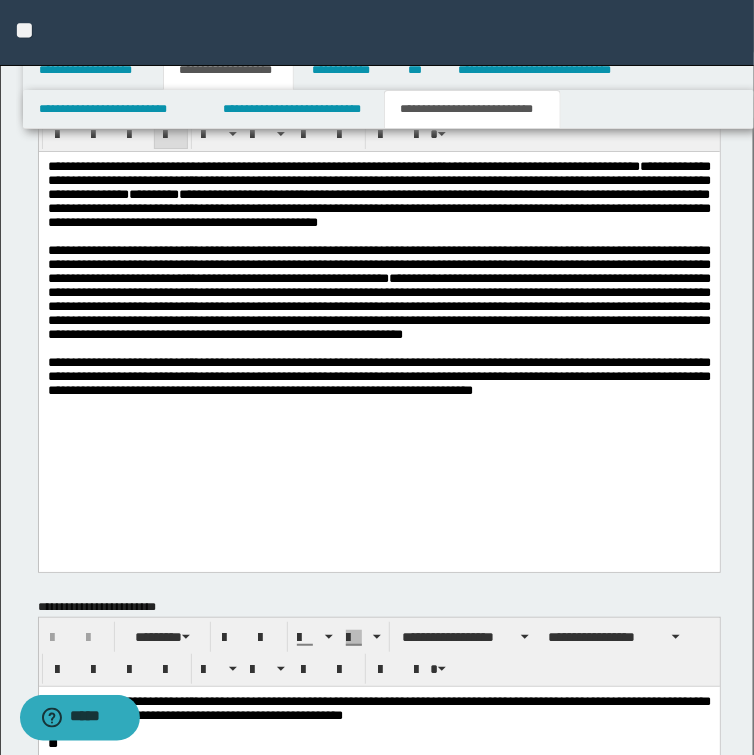 click on "**********" at bounding box center [378, 291] 